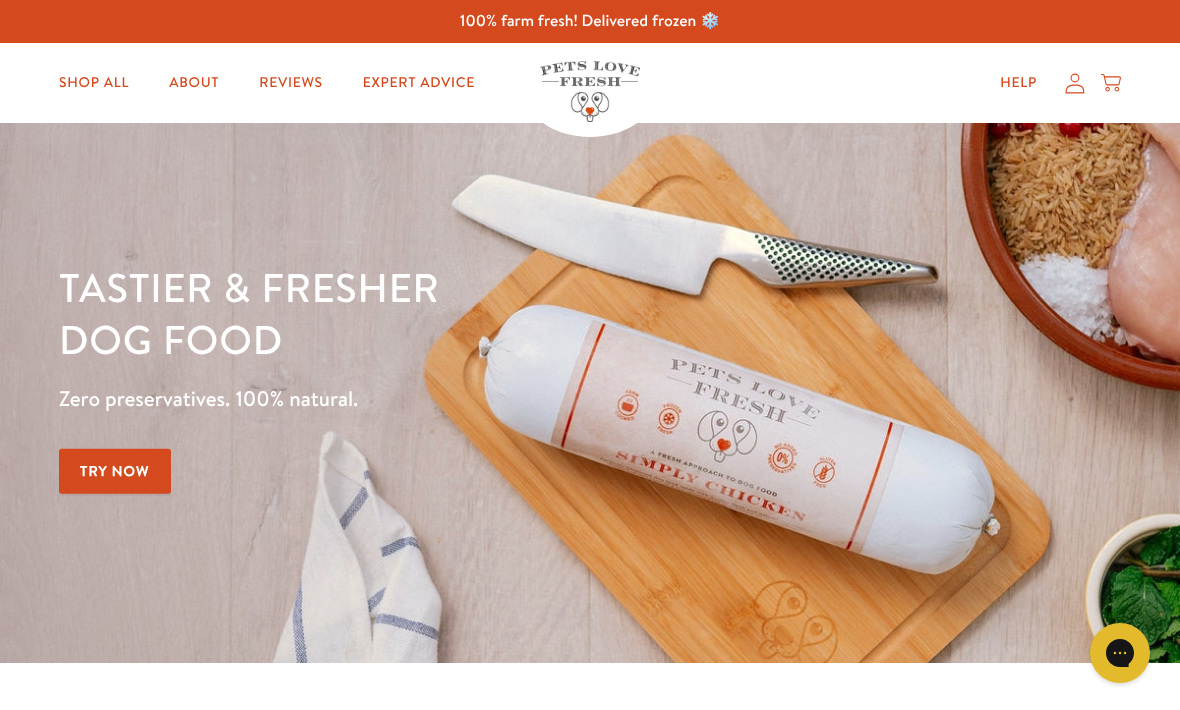 scroll, scrollTop: 0, scrollLeft: 0, axis: both 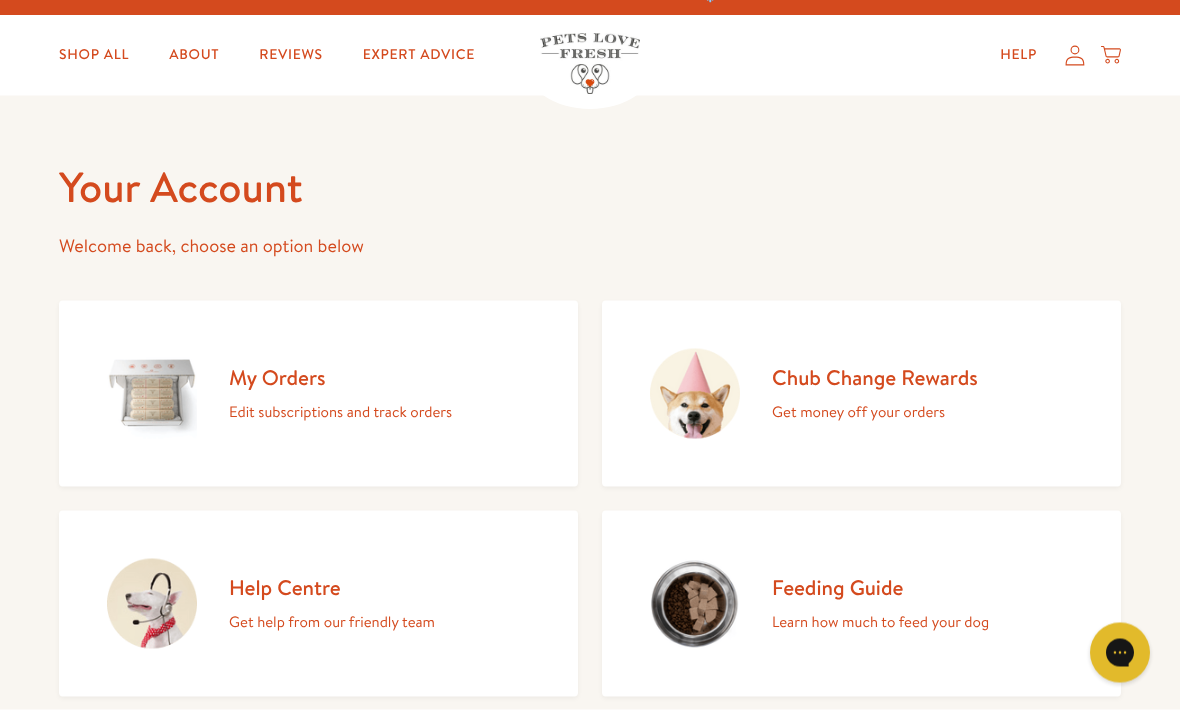 click on "Chub Change Rewards" at bounding box center [875, 377] 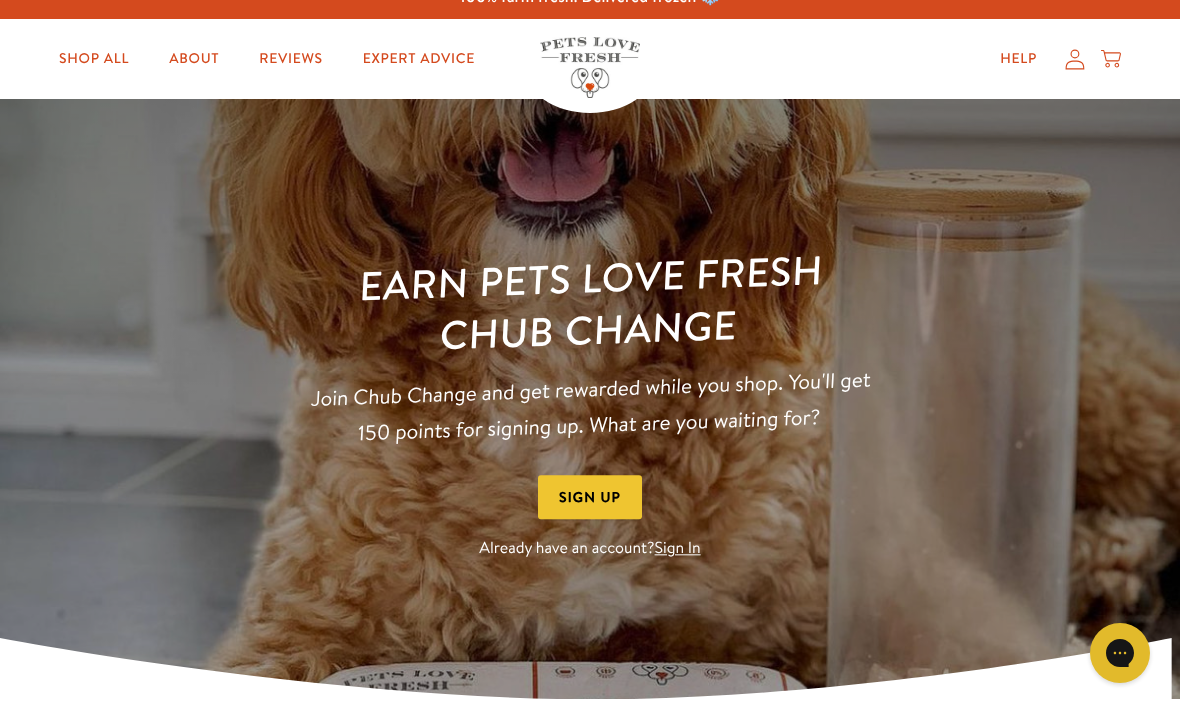 scroll, scrollTop: 31, scrollLeft: 0, axis: vertical 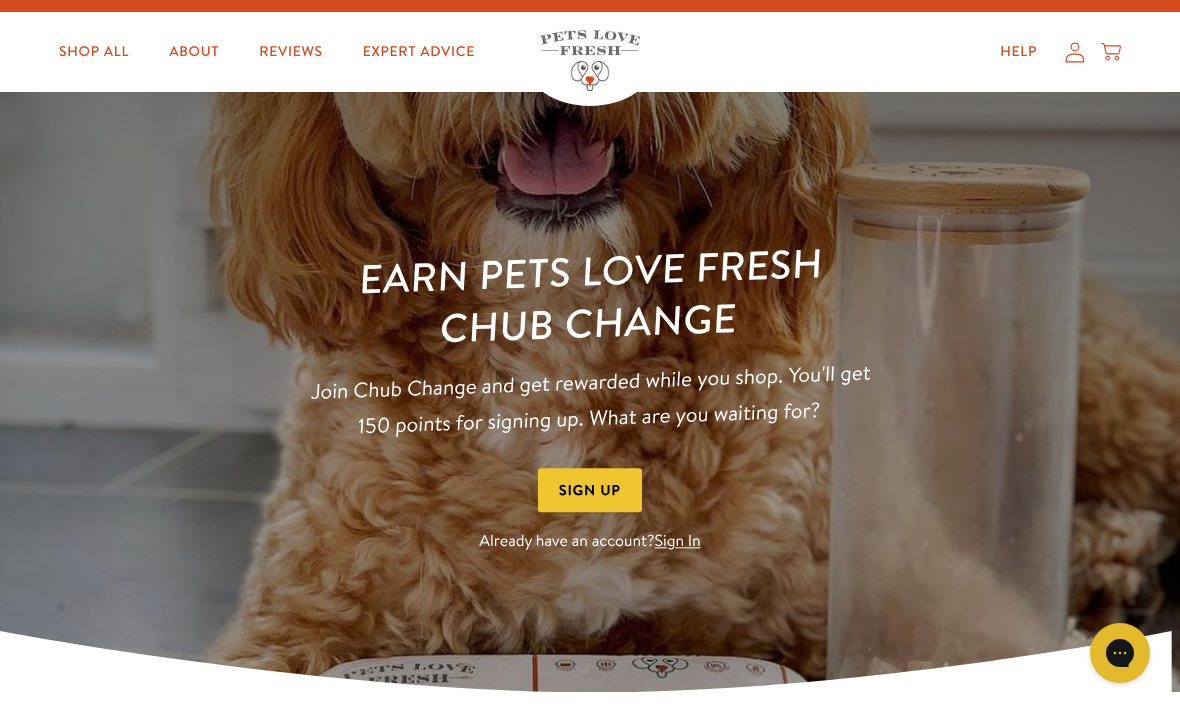 click on "Sign In" at bounding box center (678, 542) 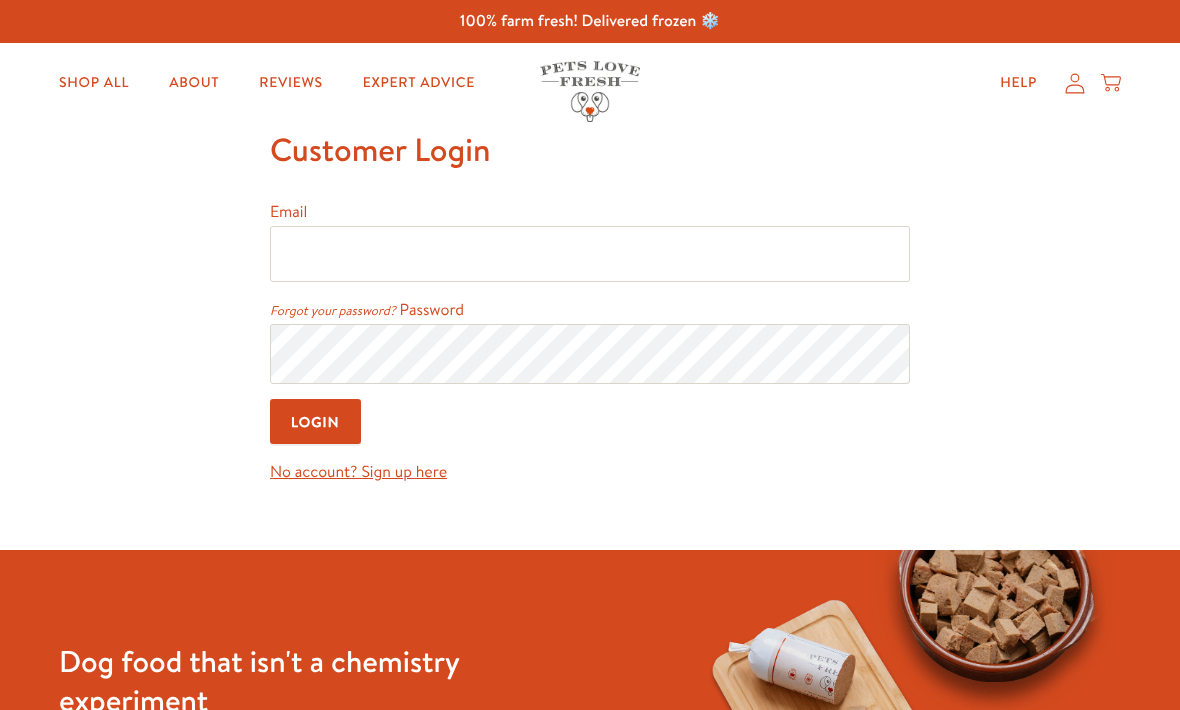 scroll, scrollTop: 0, scrollLeft: 0, axis: both 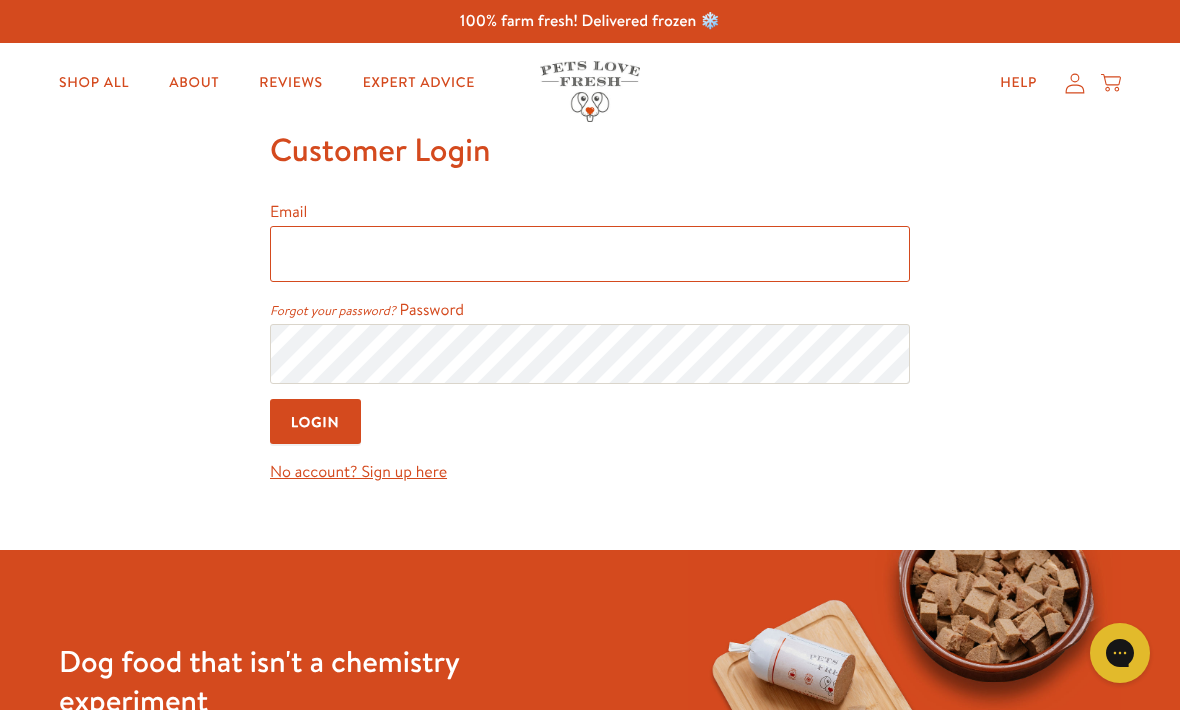type on "chadwick974@btinternet.com" 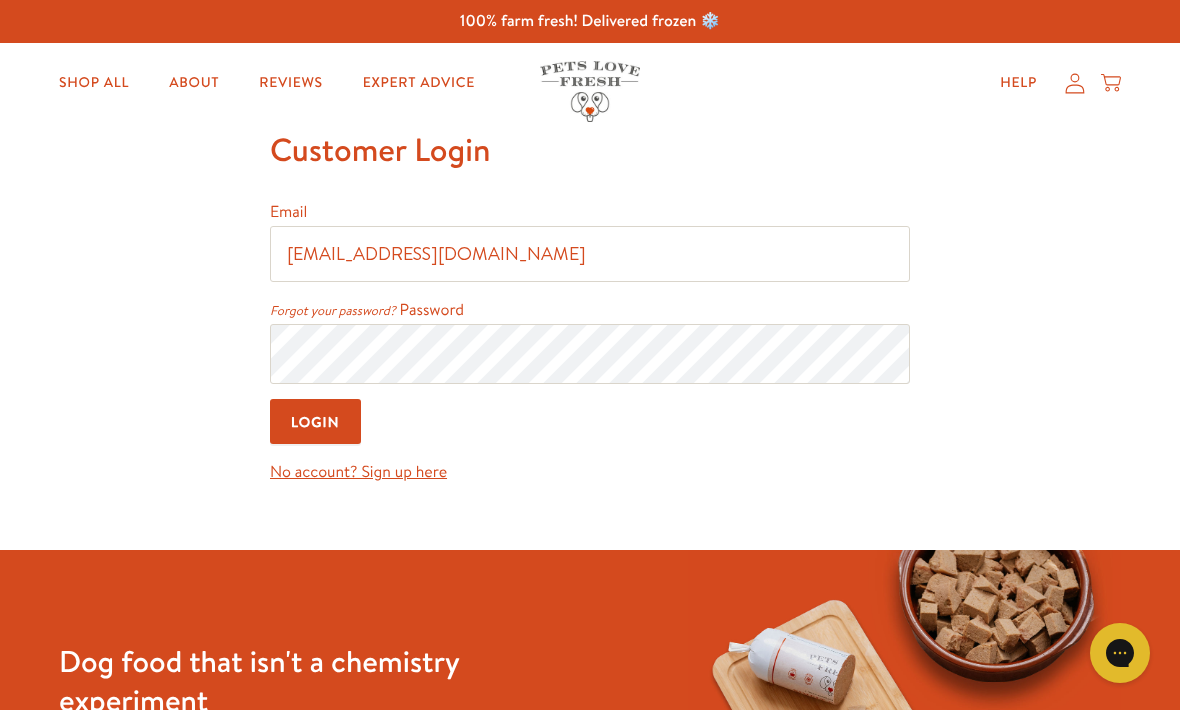 click on "Login" at bounding box center (315, 421) 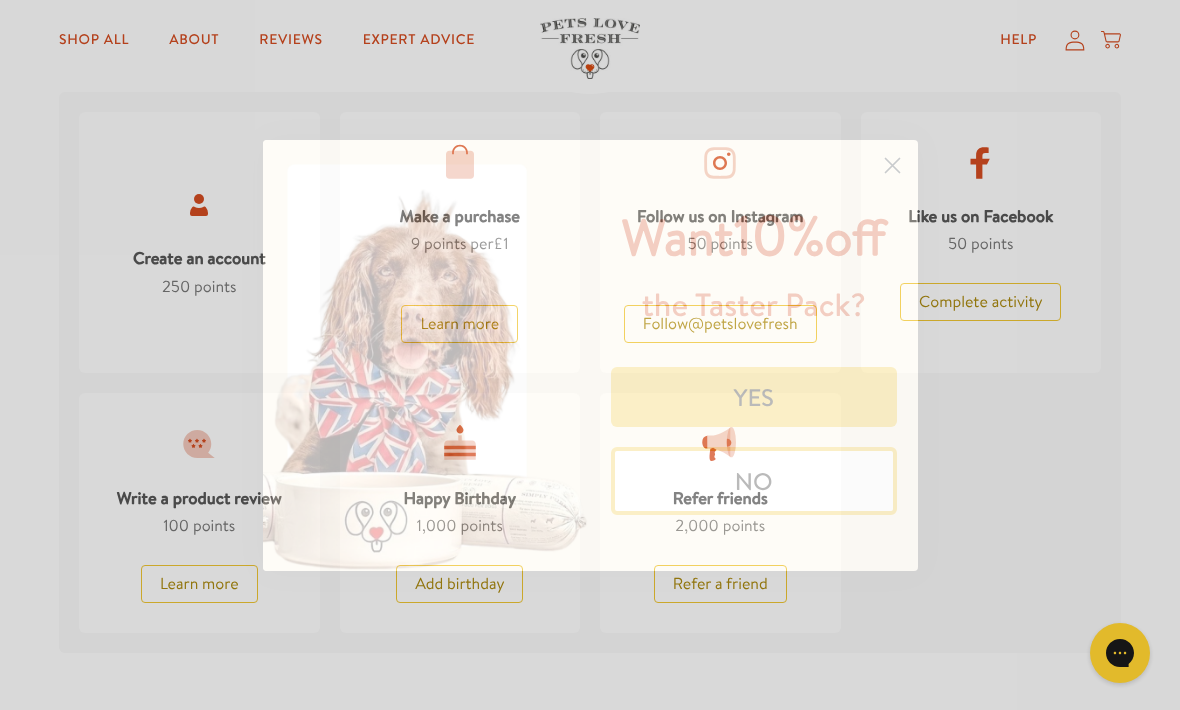 scroll, scrollTop: 1090, scrollLeft: 0, axis: vertical 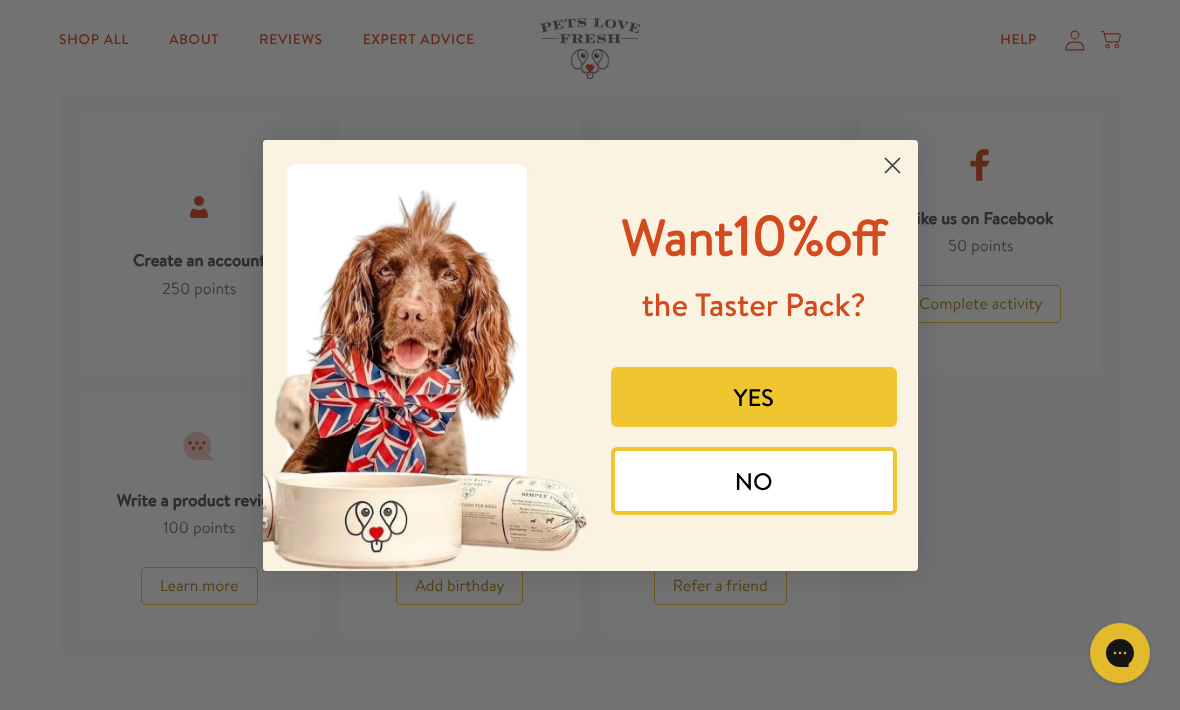 click 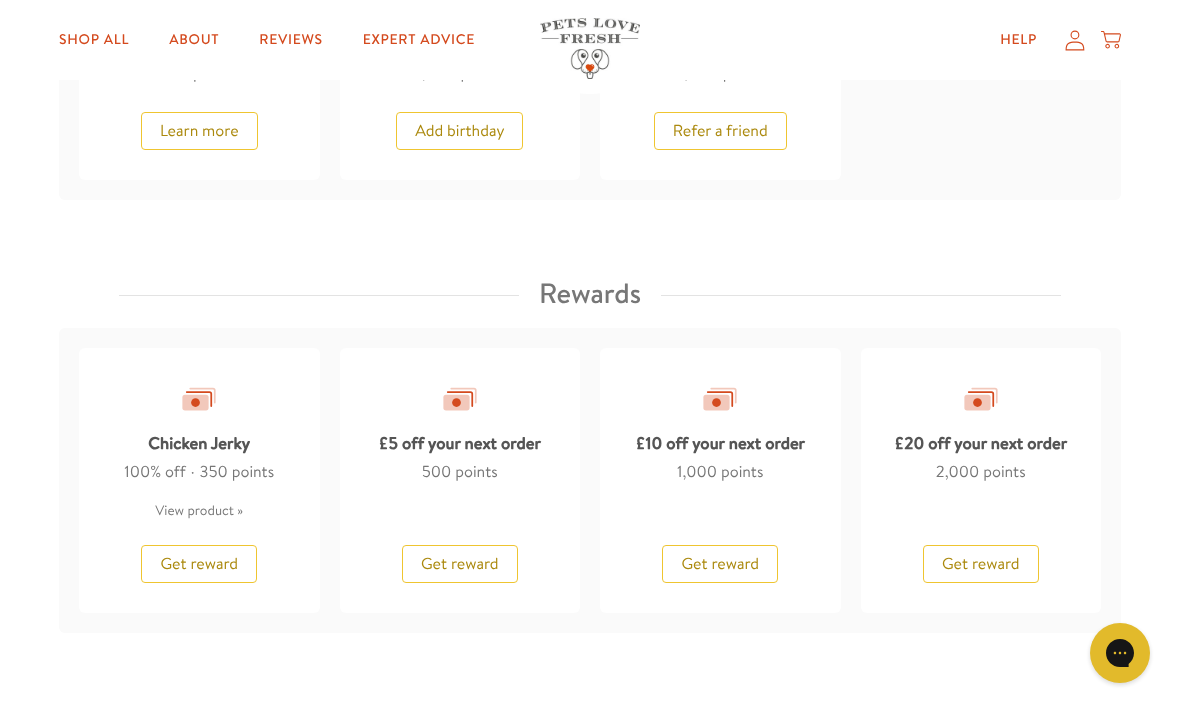 scroll, scrollTop: 1569, scrollLeft: 0, axis: vertical 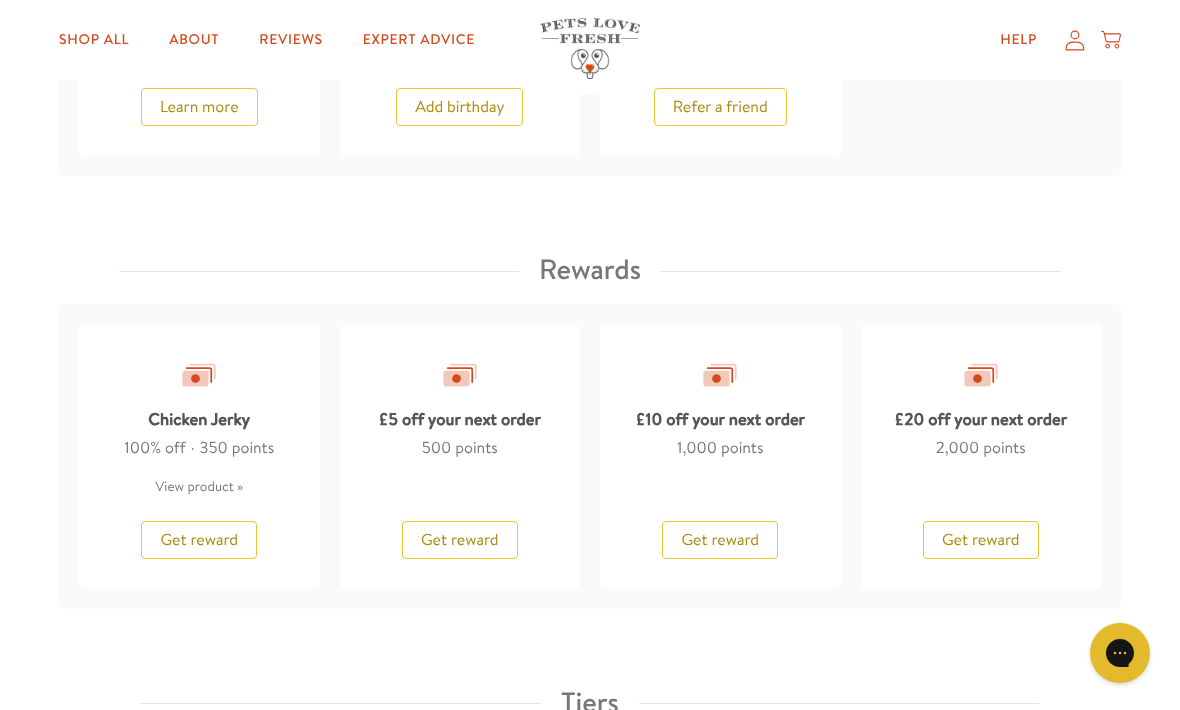 click on "Get reward" at bounding box center (981, 540) 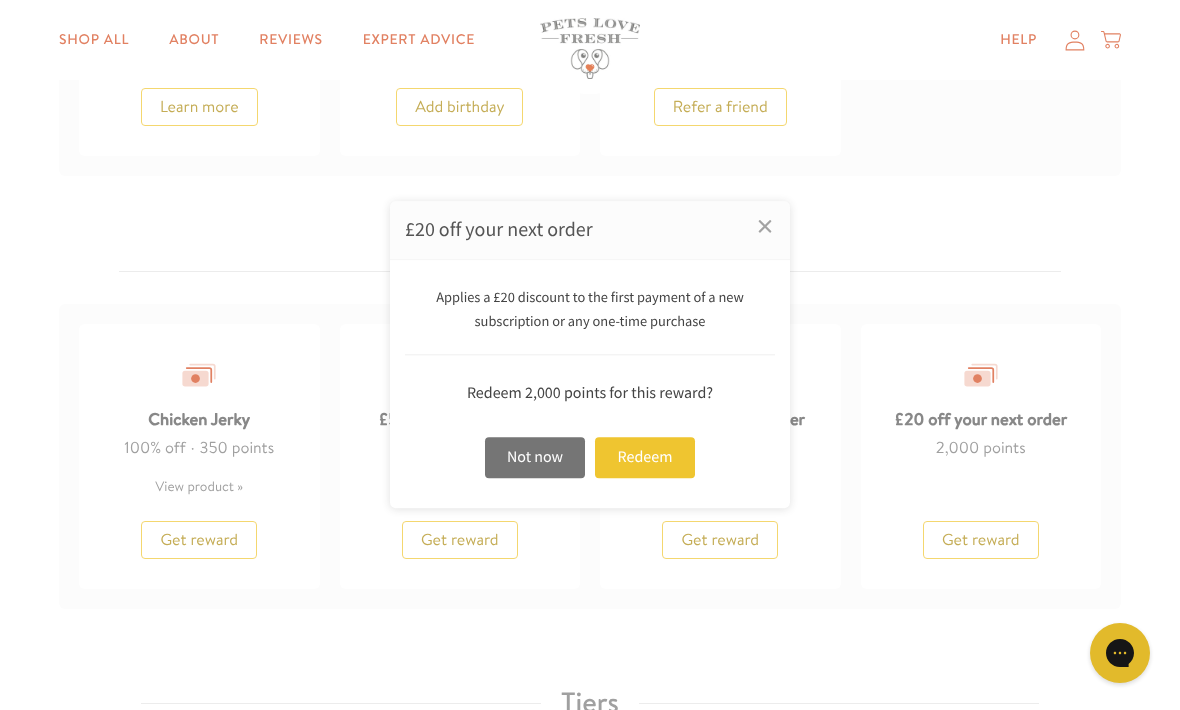 click on "Redeem" at bounding box center (645, 457) 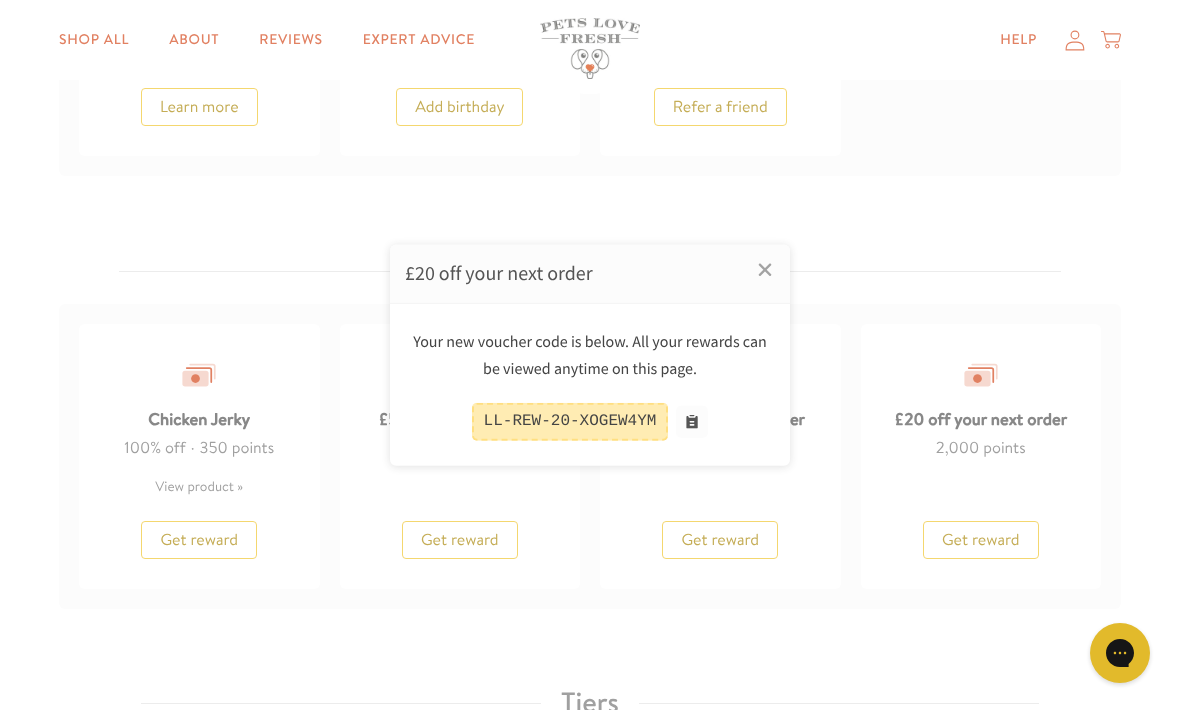 click on "LL-REW-20-XOGEW4YM" at bounding box center [570, 421] 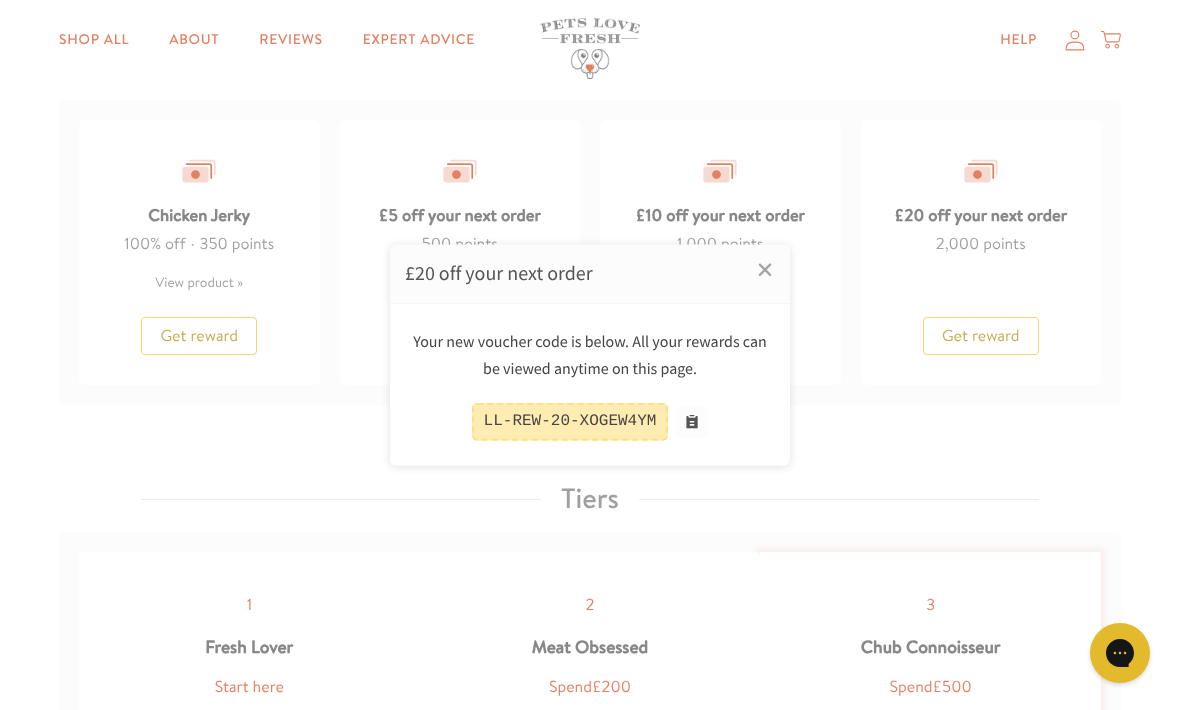 scroll, scrollTop: 1762, scrollLeft: 0, axis: vertical 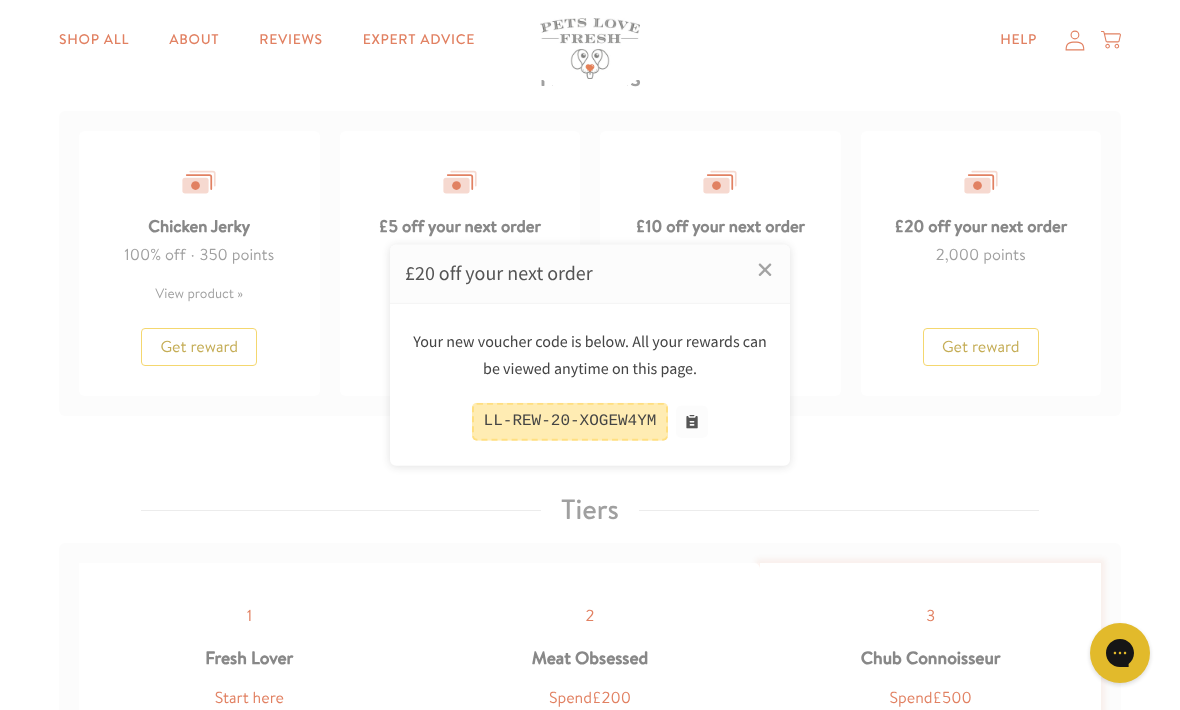 click on "LL-REW-20-XOGEW4YM" at bounding box center [590, 421] 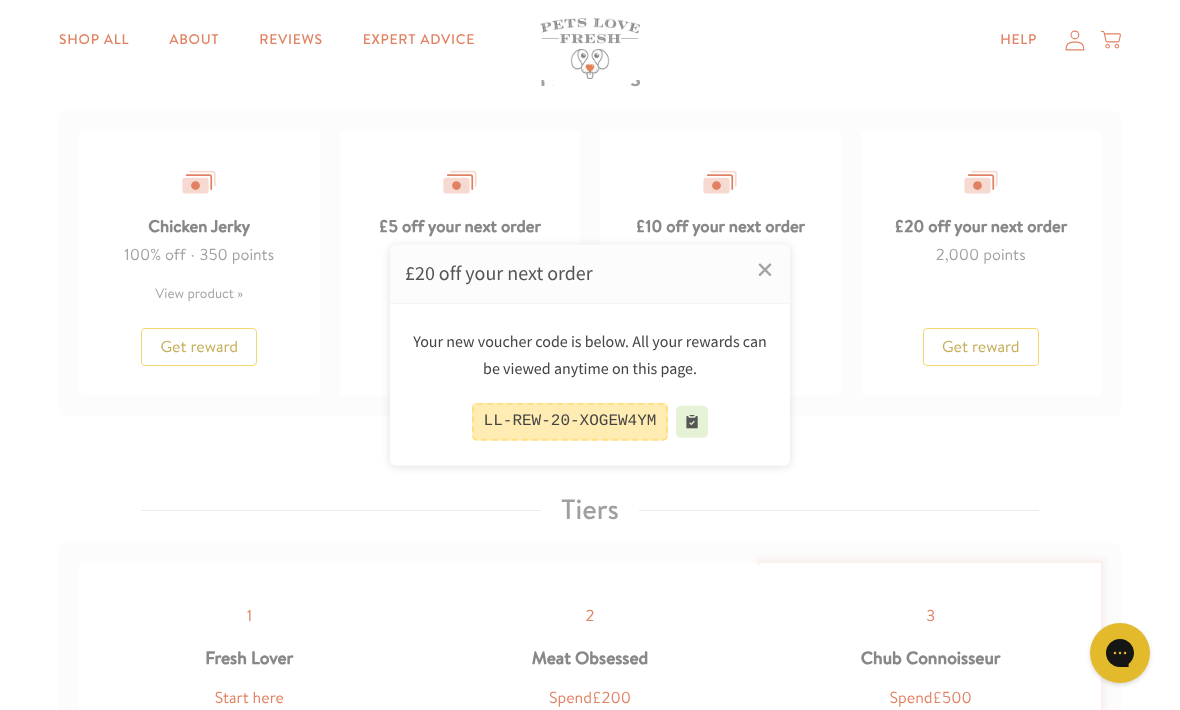 click on "LL-REW-20-XOGEW4YM" at bounding box center (570, 421) 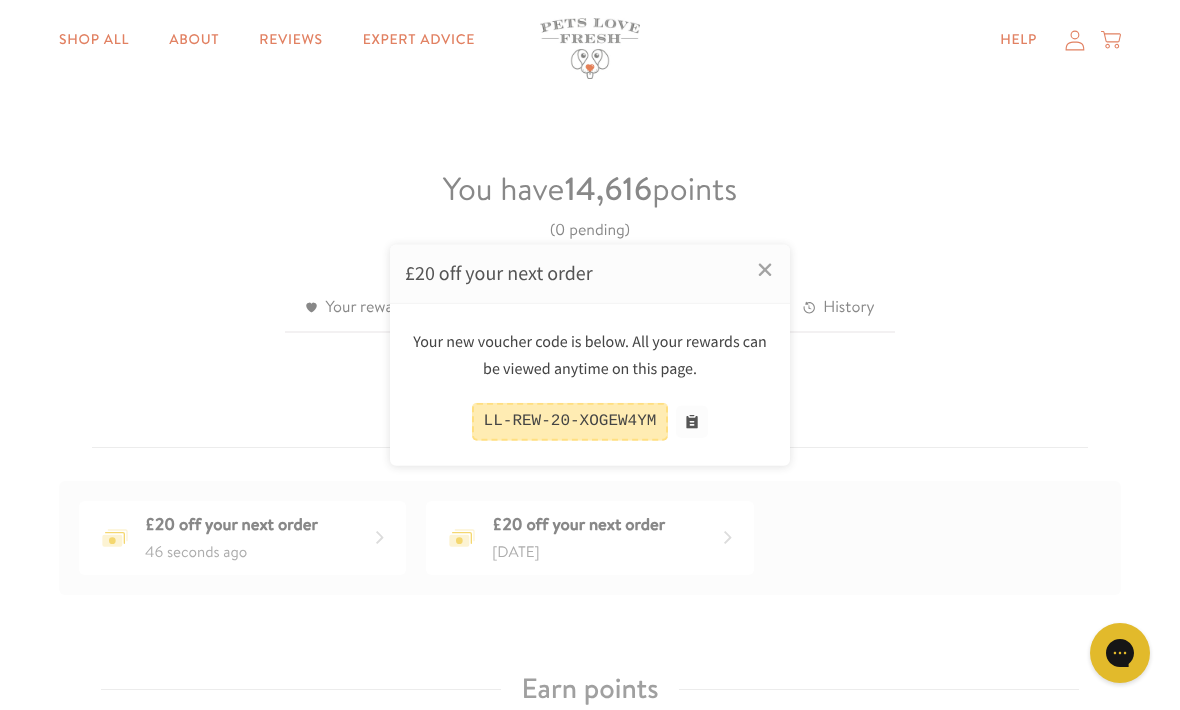 scroll, scrollTop: 460, scrollLeft: 0, axis: vertical 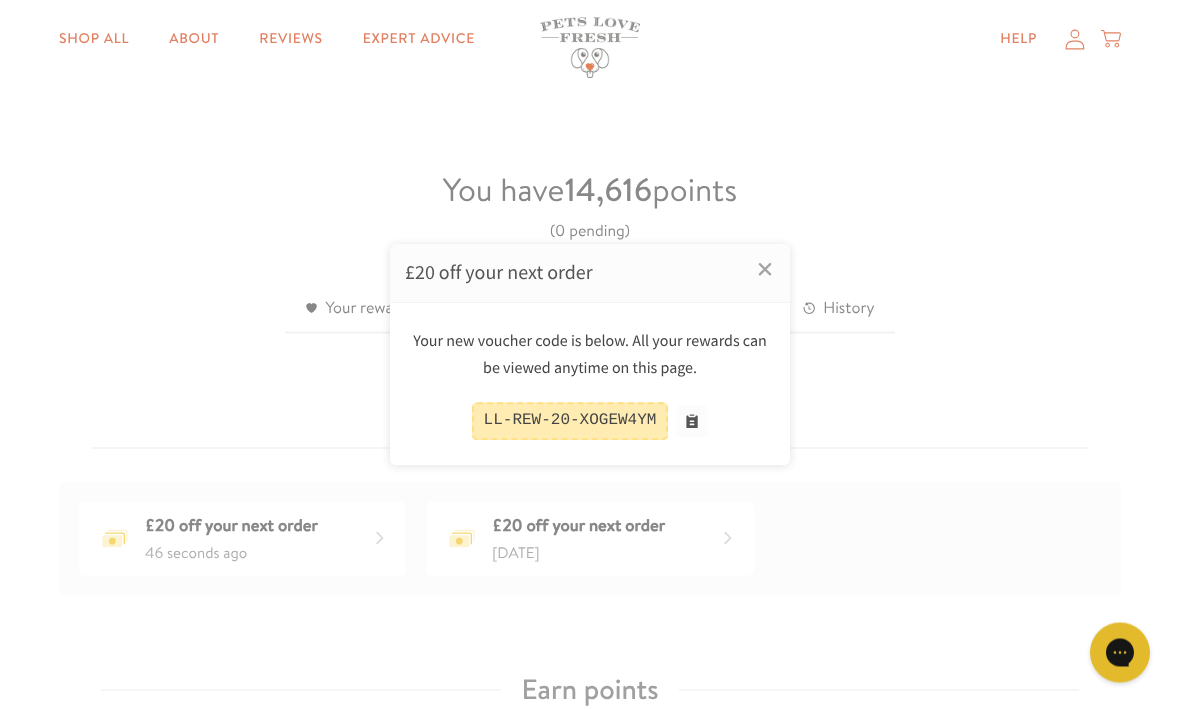 click at bounding box center [590, 355] 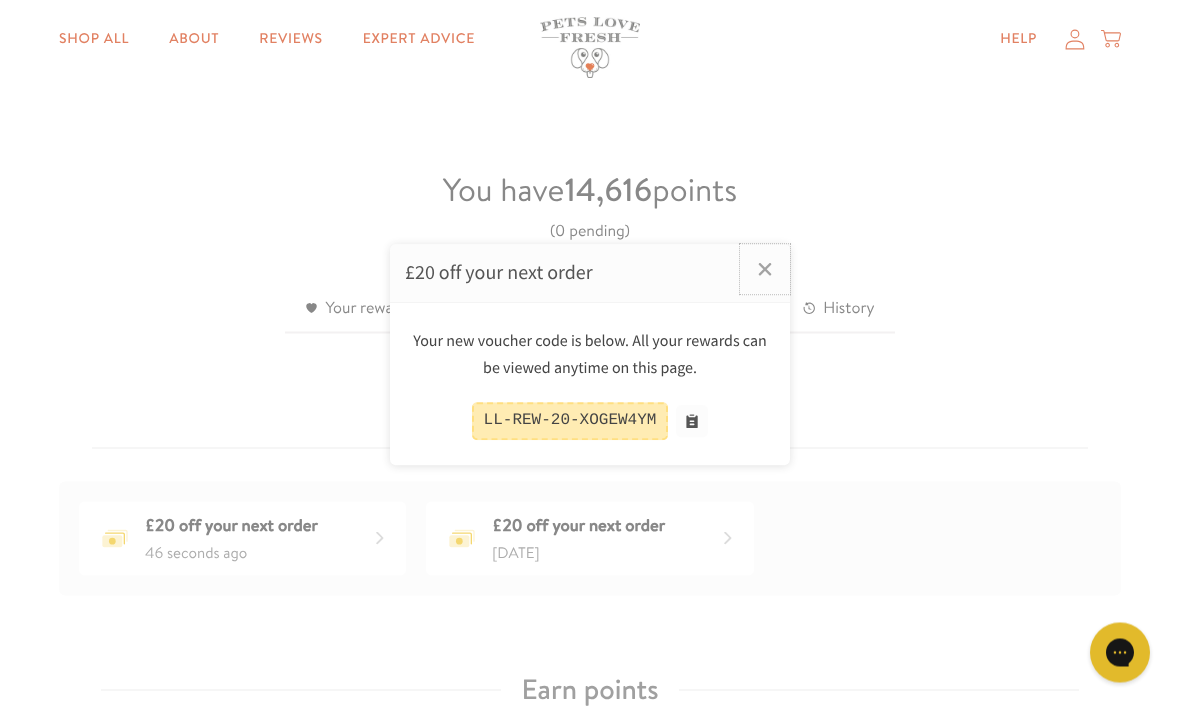 scroll, scrollTop: 461, scrollLeft: 0, axis: vertical 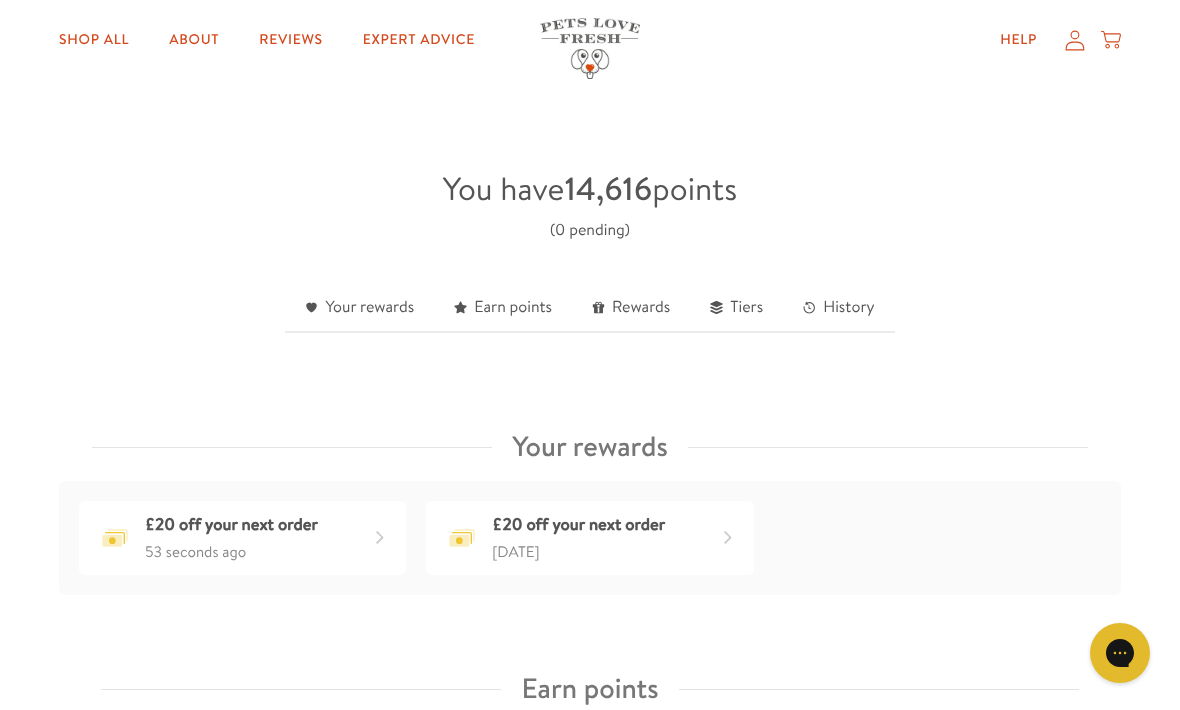 click on "Shop All" at bounding box center (94, 40) 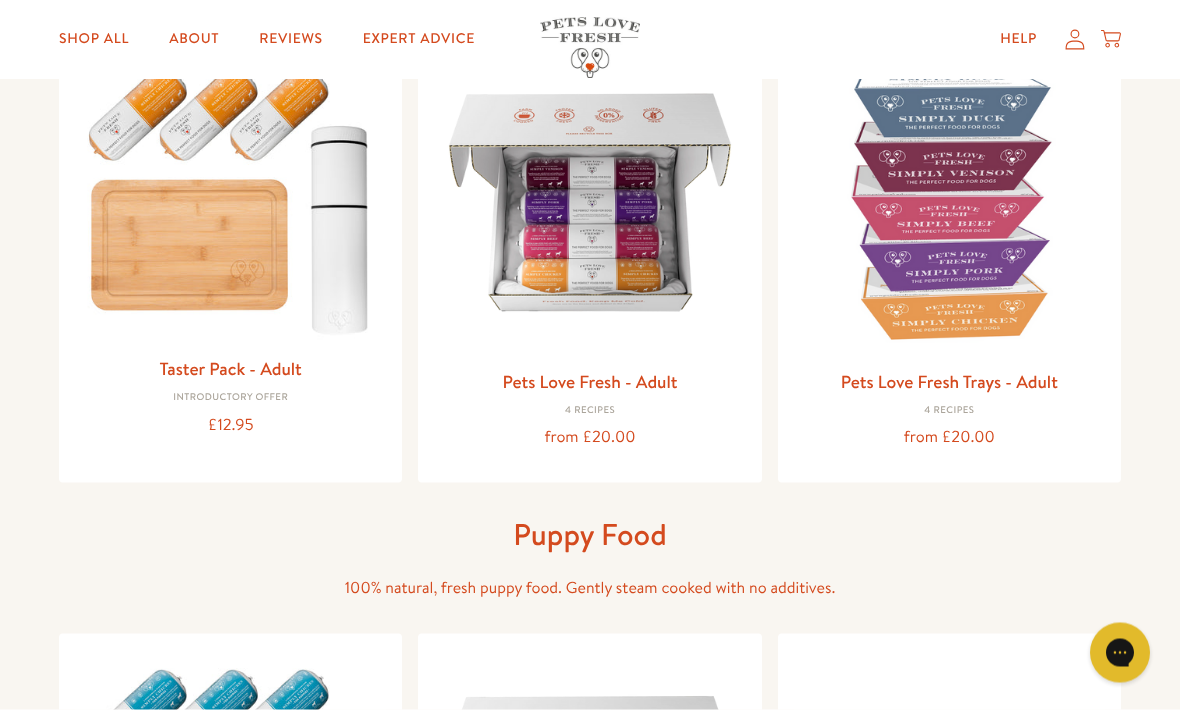 scroll, scrollTop: 277, scrollLeft: 0, axis: vertical 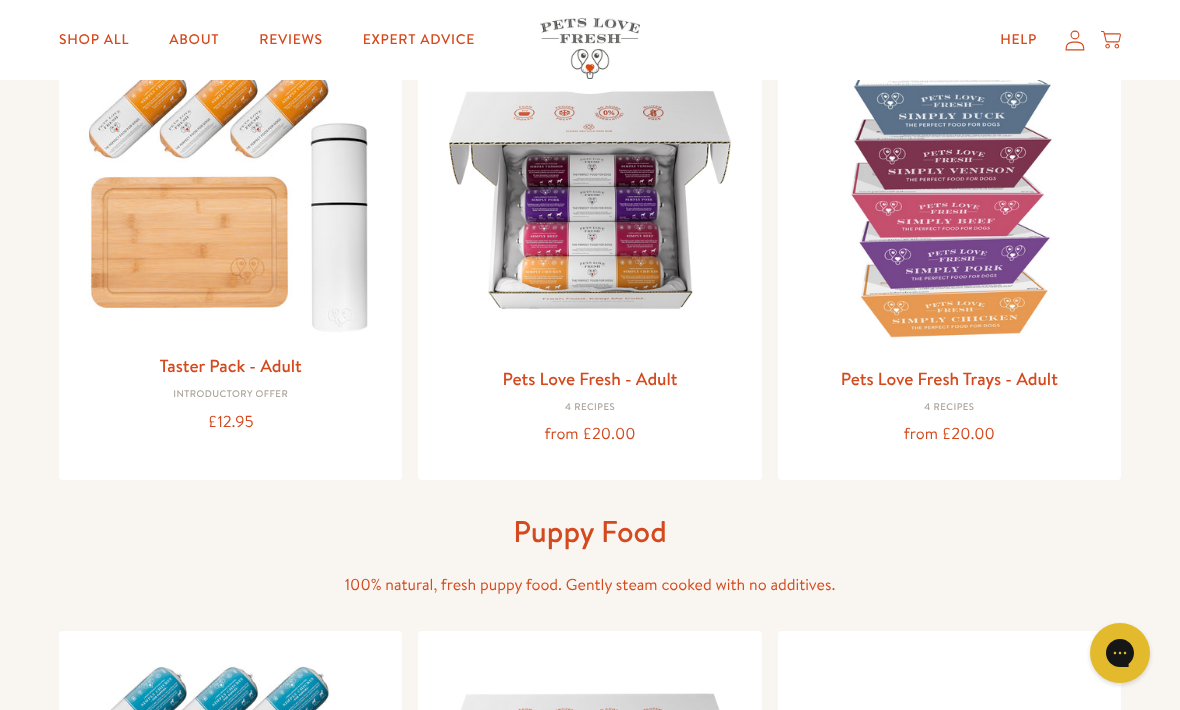 click on "Pets Love Fresh - Adult" at bounding box center (589, 378) 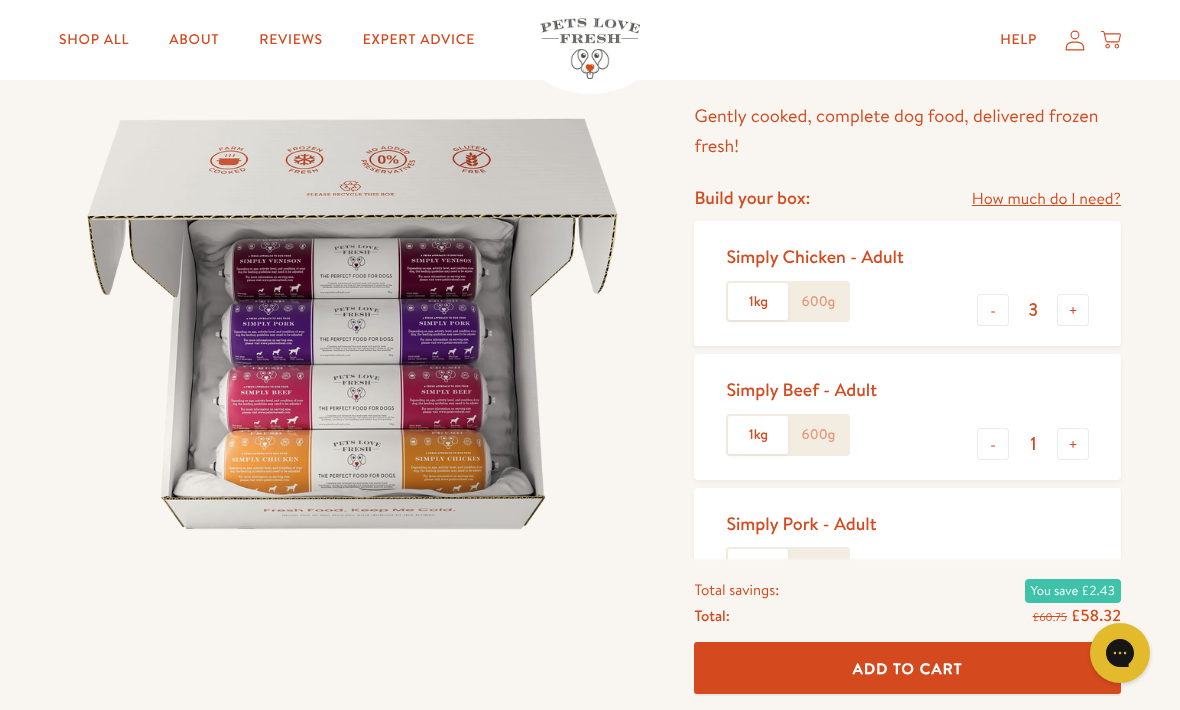 scroll, scrollTop: 156, scrollLeft: 0, axis: vertical 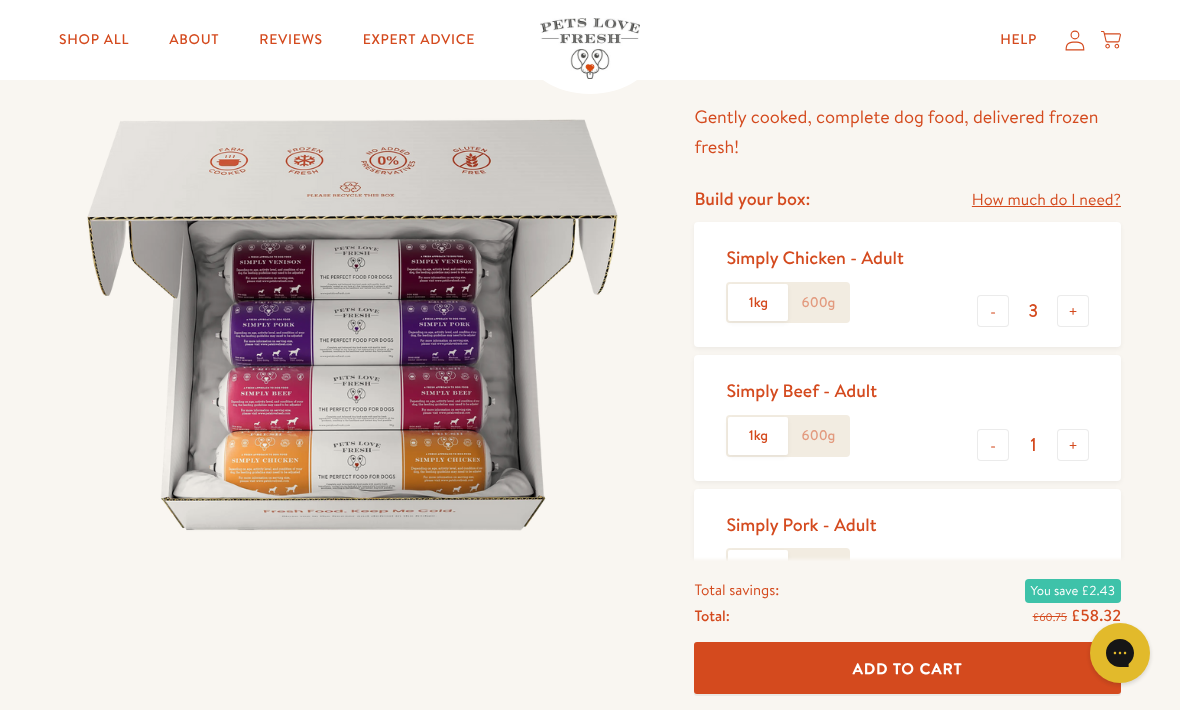 click on "600g" 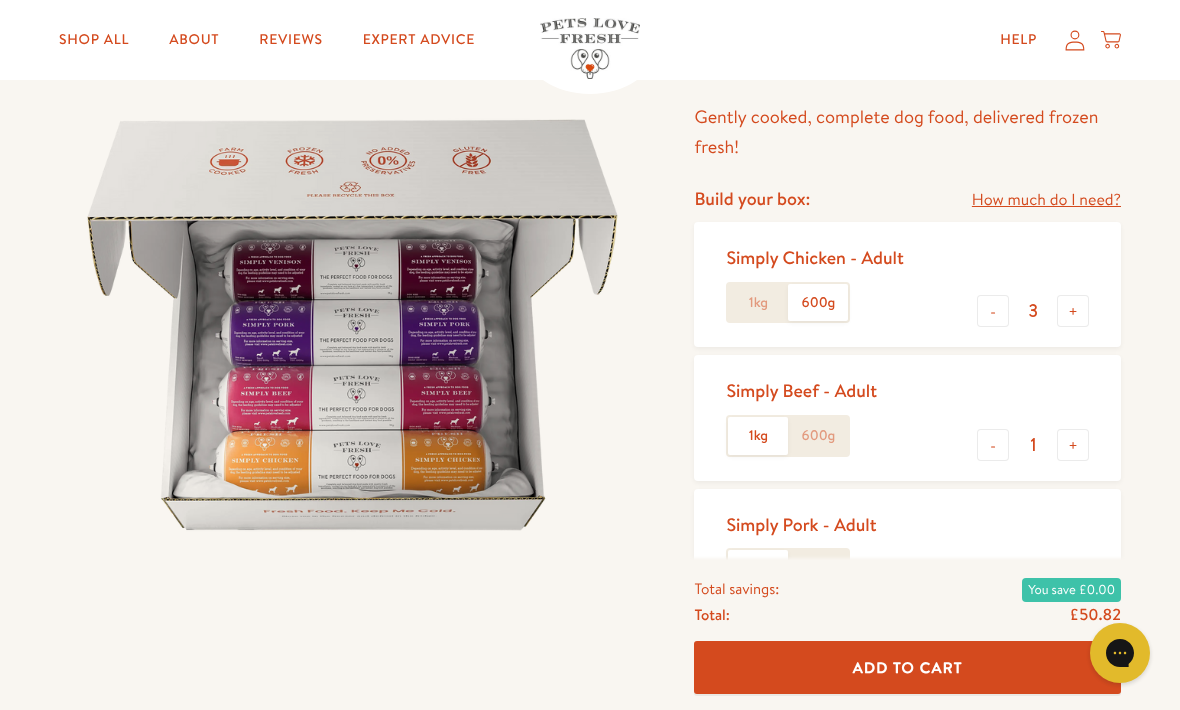click on "+" at bounding box center (1073, 311) 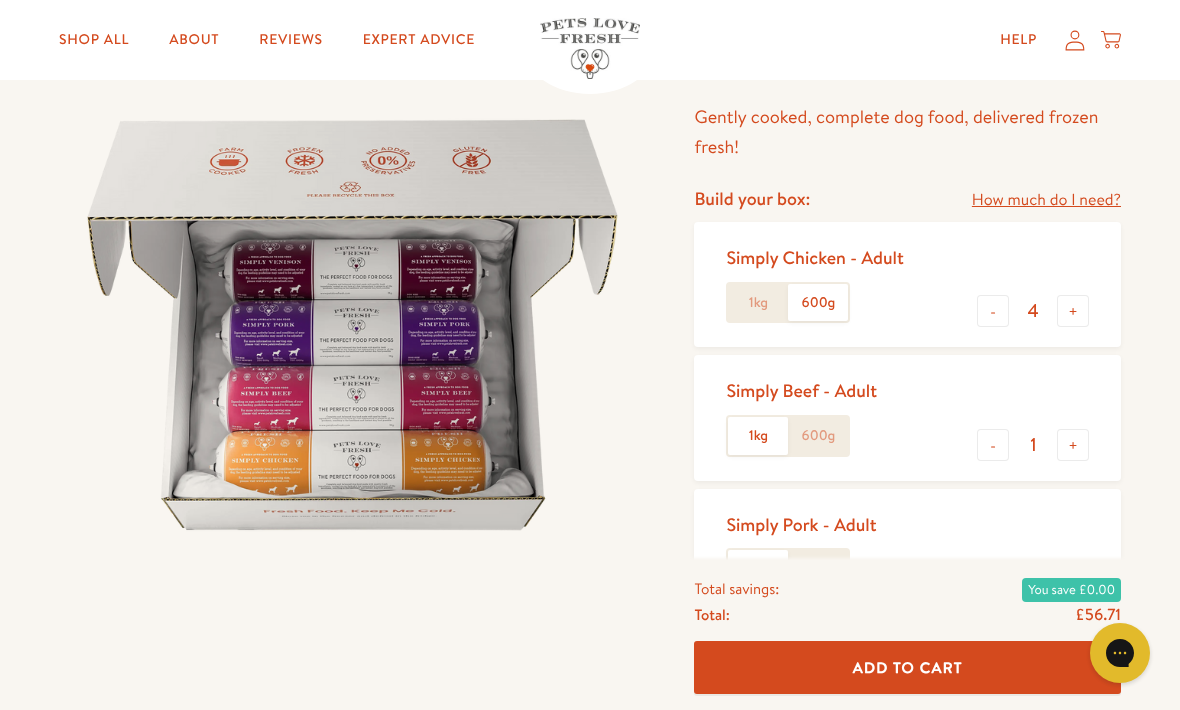 click on "+" at bounding box center (1073, 445) 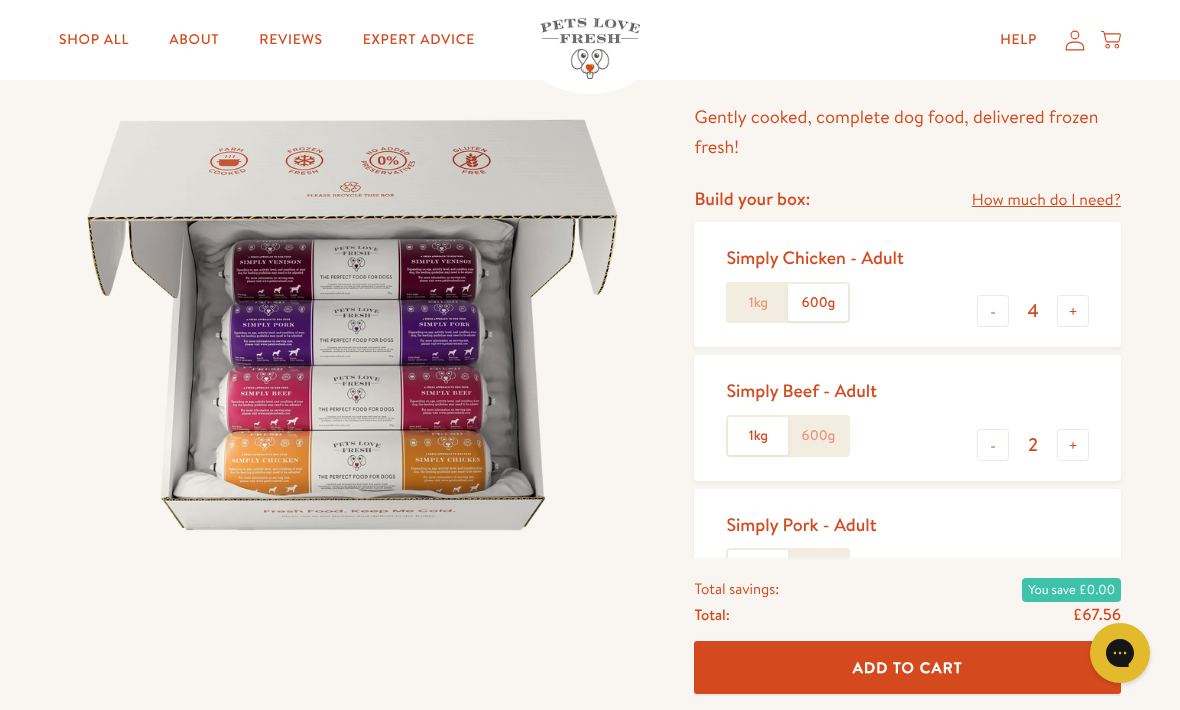 click on "Simply Beef - Adult
1kg
600g
-
2
+" at bounding box center [907, 417] 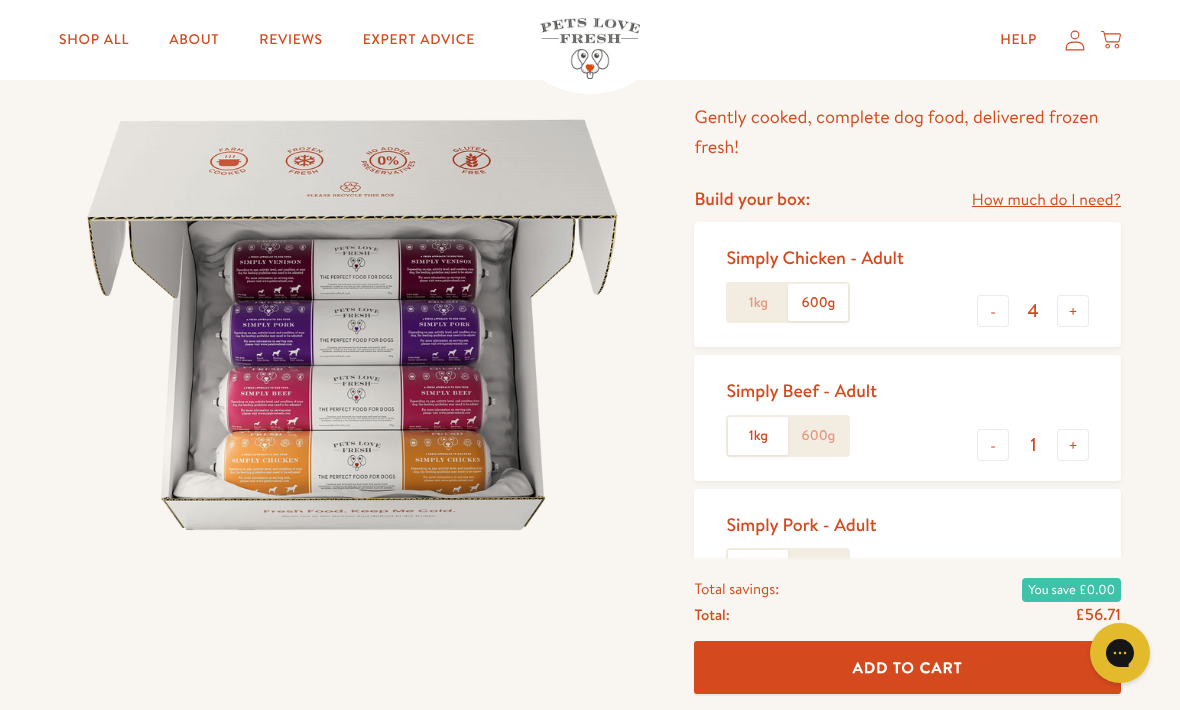 click on "Simply Beef - Adult
1kg
600g
-
1
+" at bounding box center [907, 417] 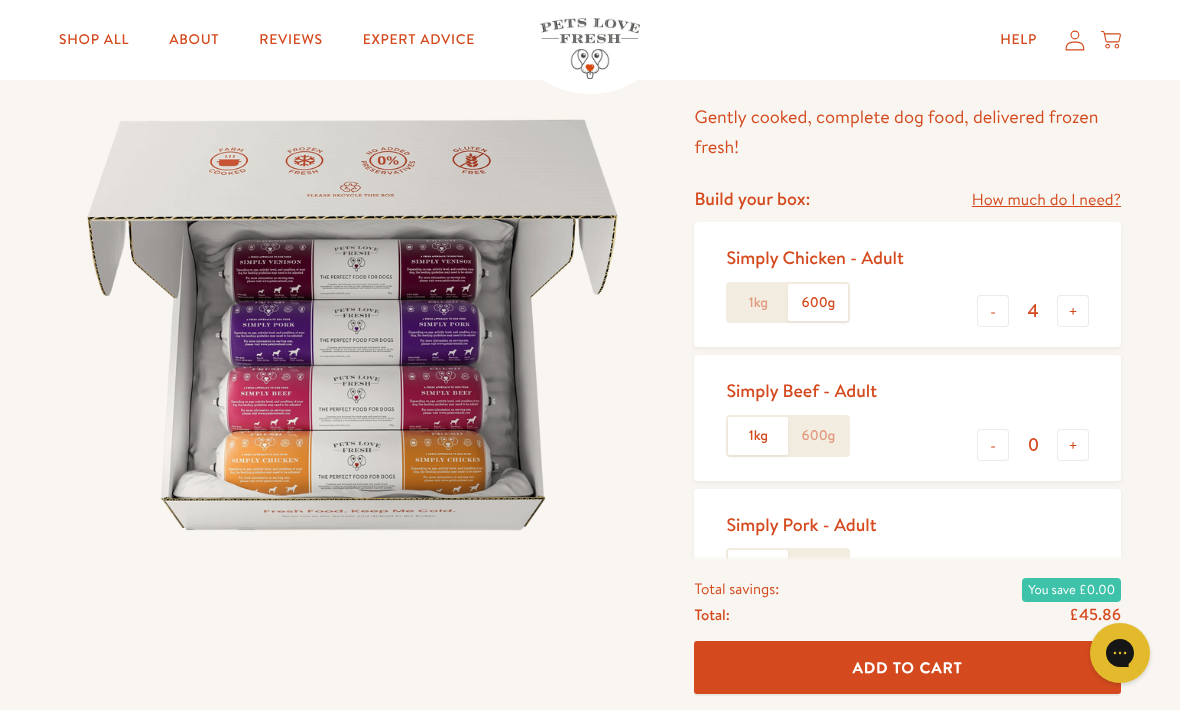 click on "600g" 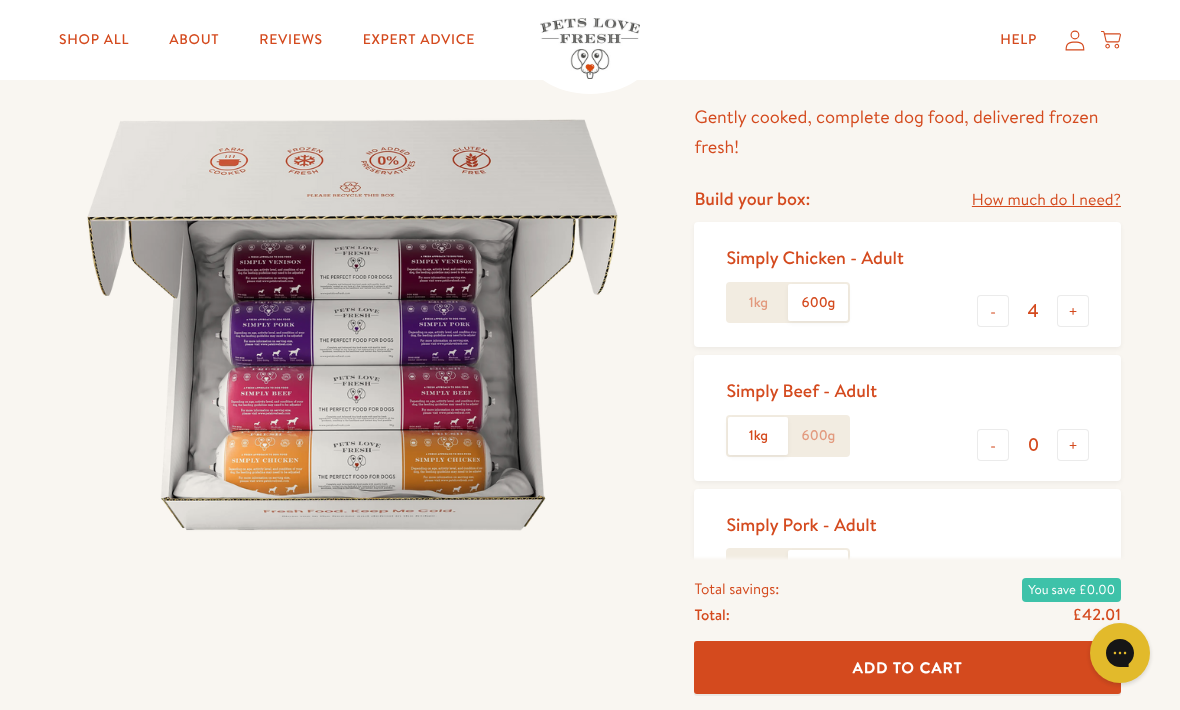 click on "+" at bounding box center [1073, 578] 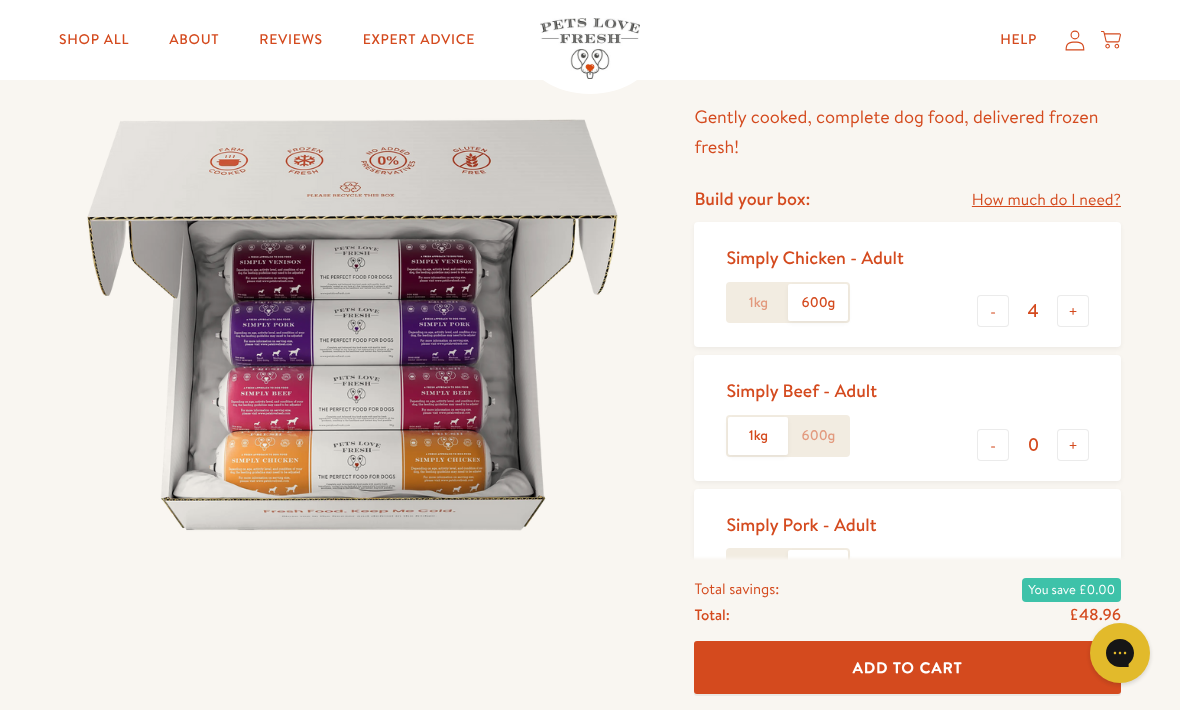 click on "+" at bounding box center [1073, 578] 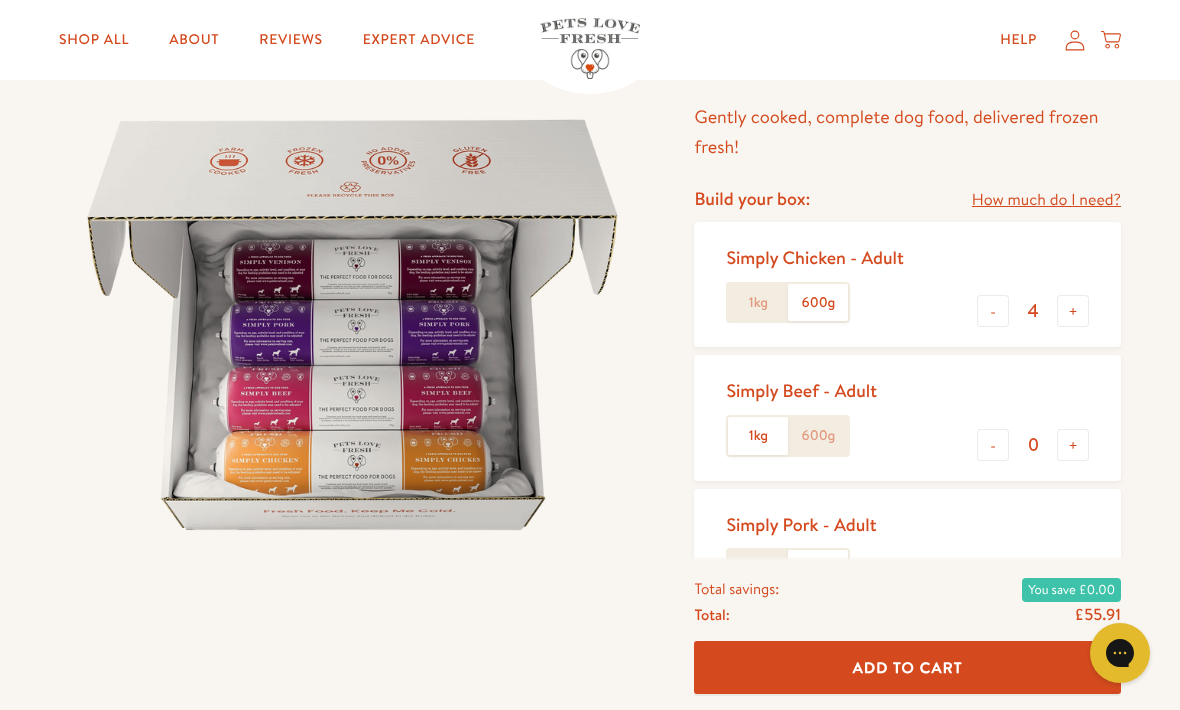 click on "+" at bounding box center (1073, 578) 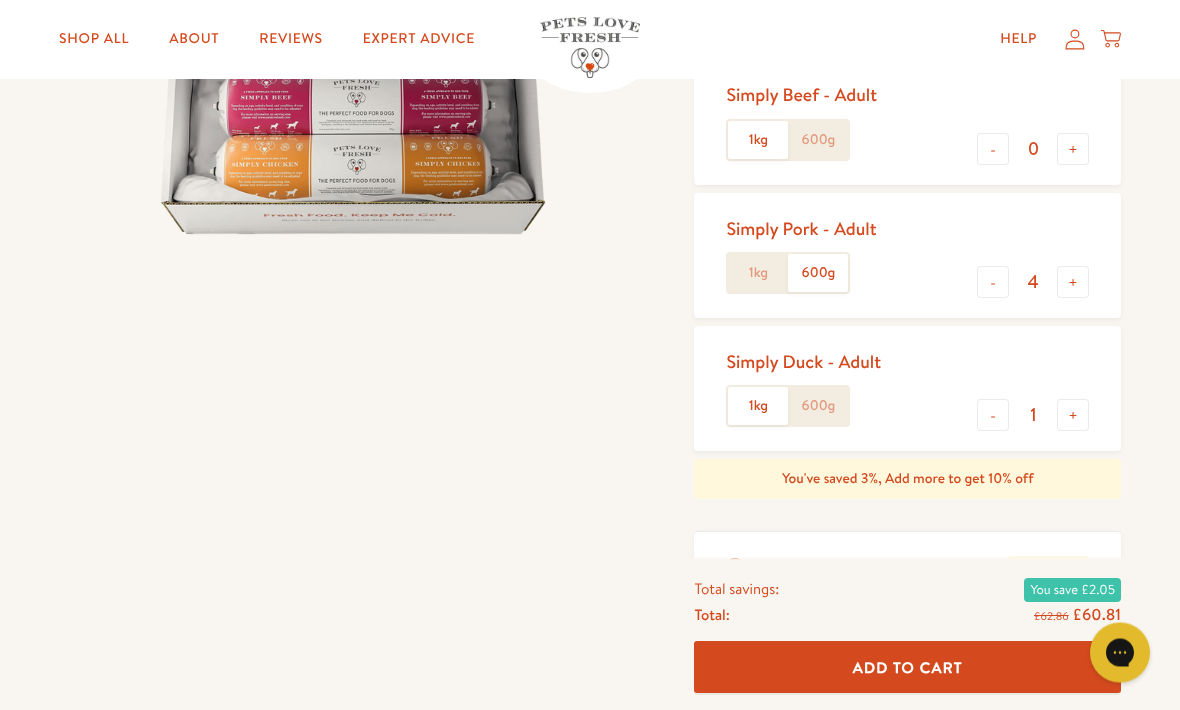 scroll, scrollTop: 450, scrollLeft: 0, axis: vertical 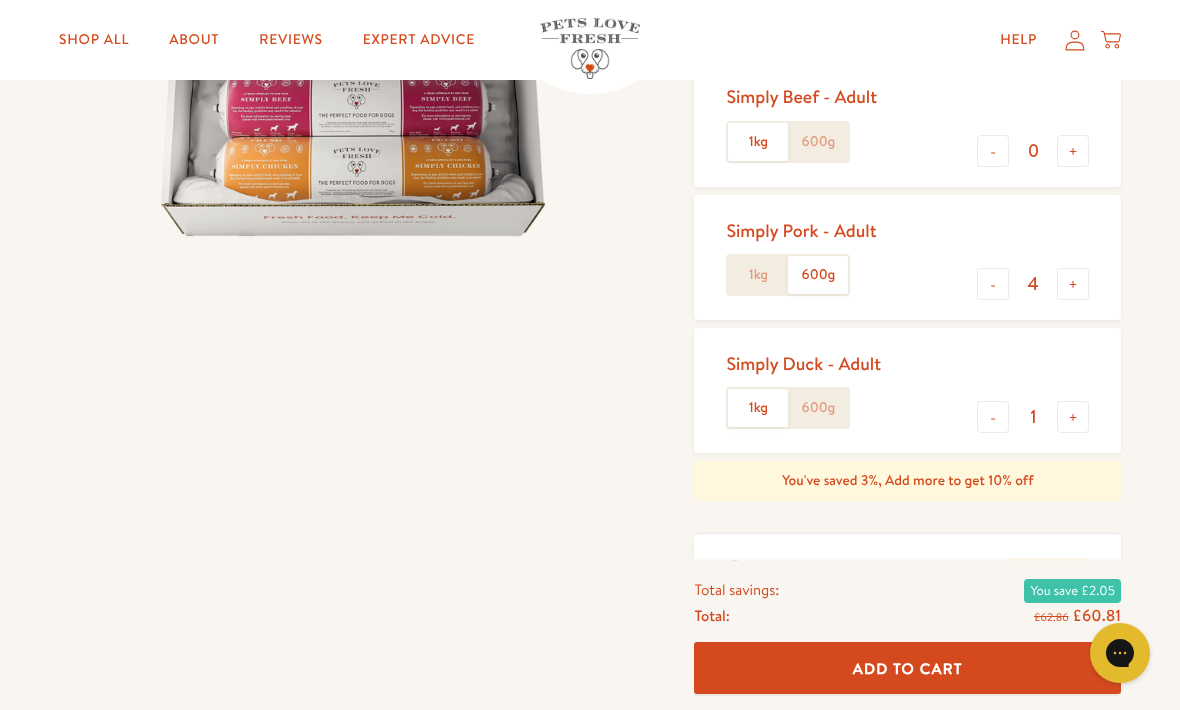 click on "-" at bounding box center (993, 417) 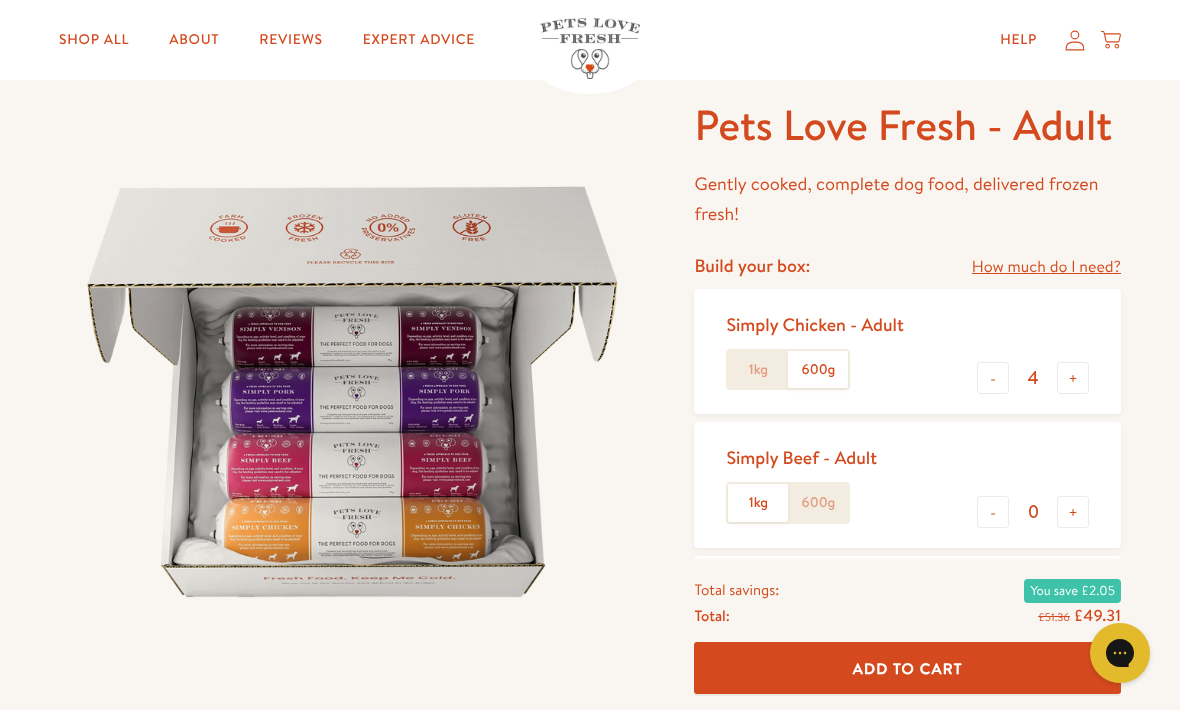 scroll, scrollTop: 88, scrollLeft: 0, axis: vertical 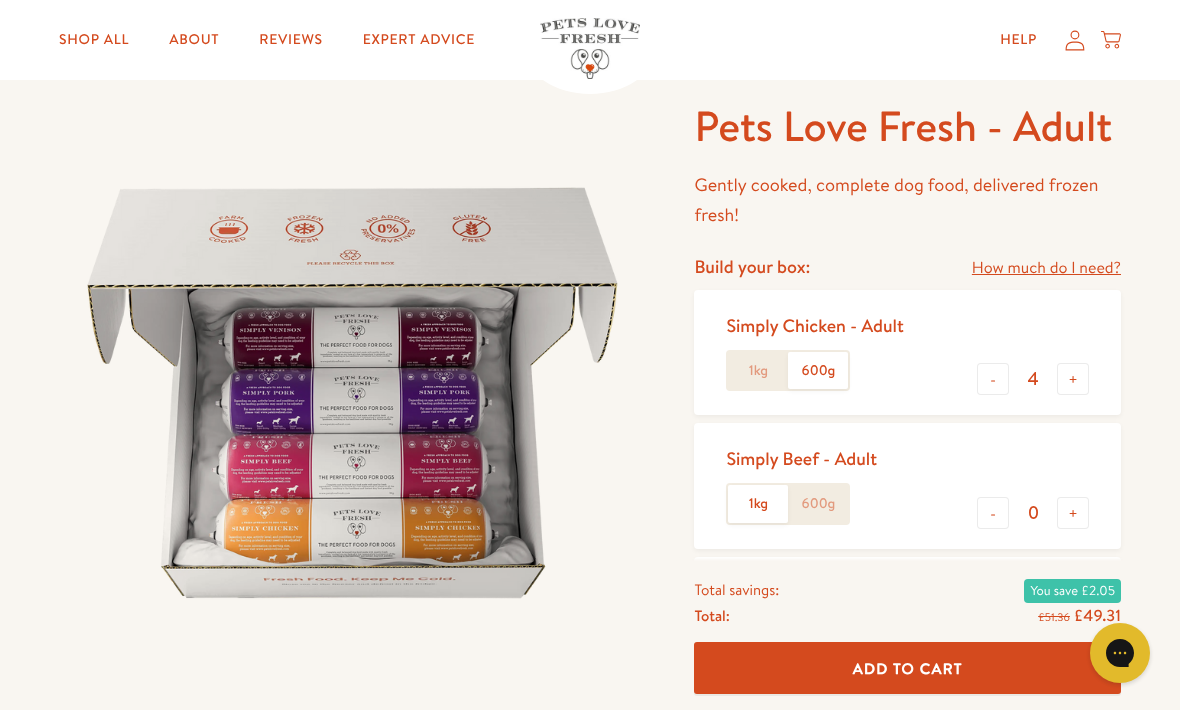 click on "+" at bounding box center [1073, 379] 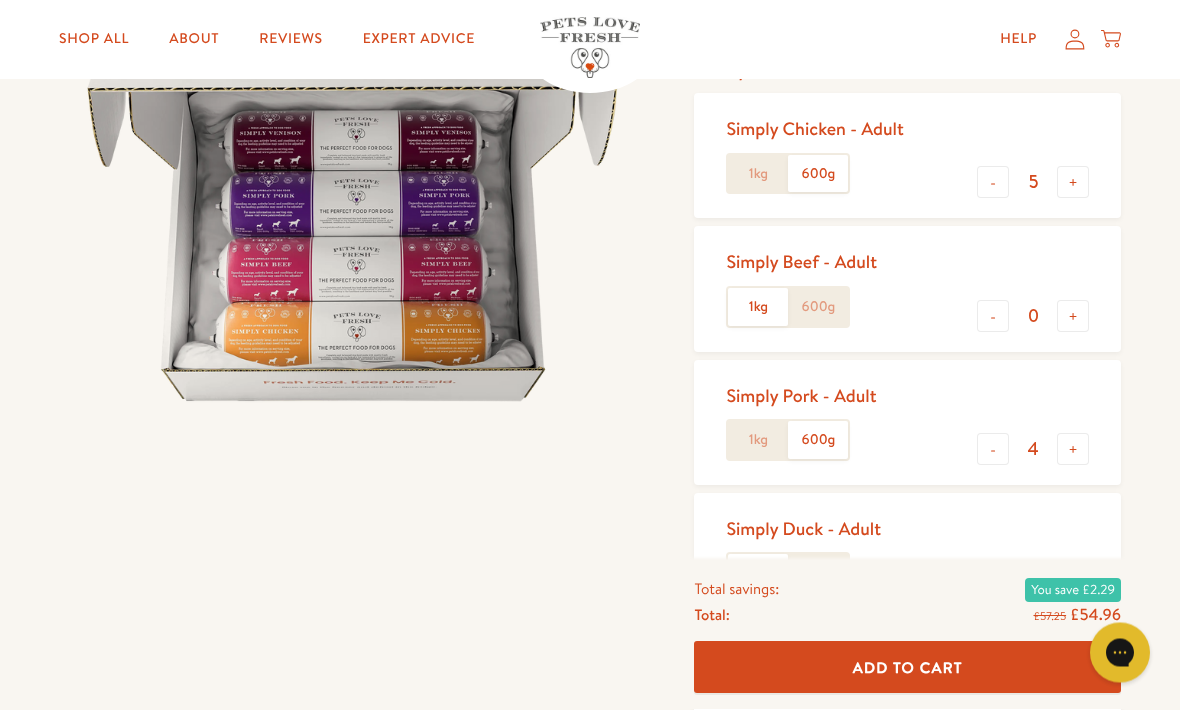 scroll, scrollTop: 285, scrollLeft: 0, axis: vertical 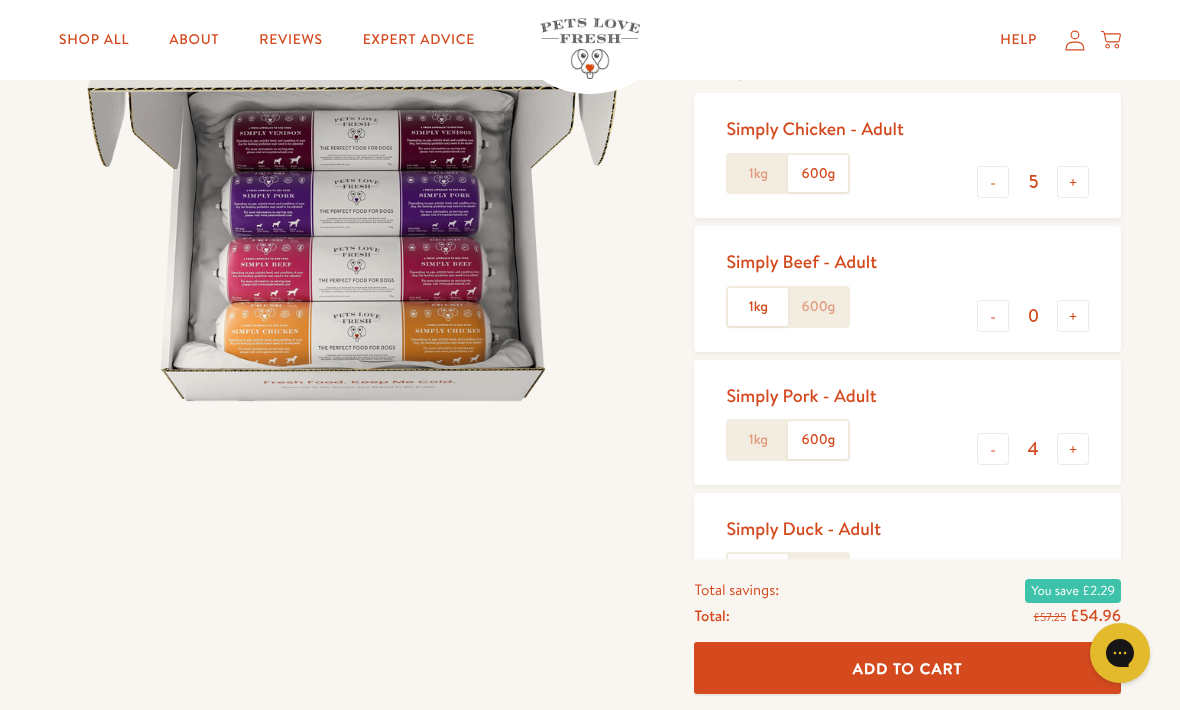 click on "+" at bounding box center [1073, 449] 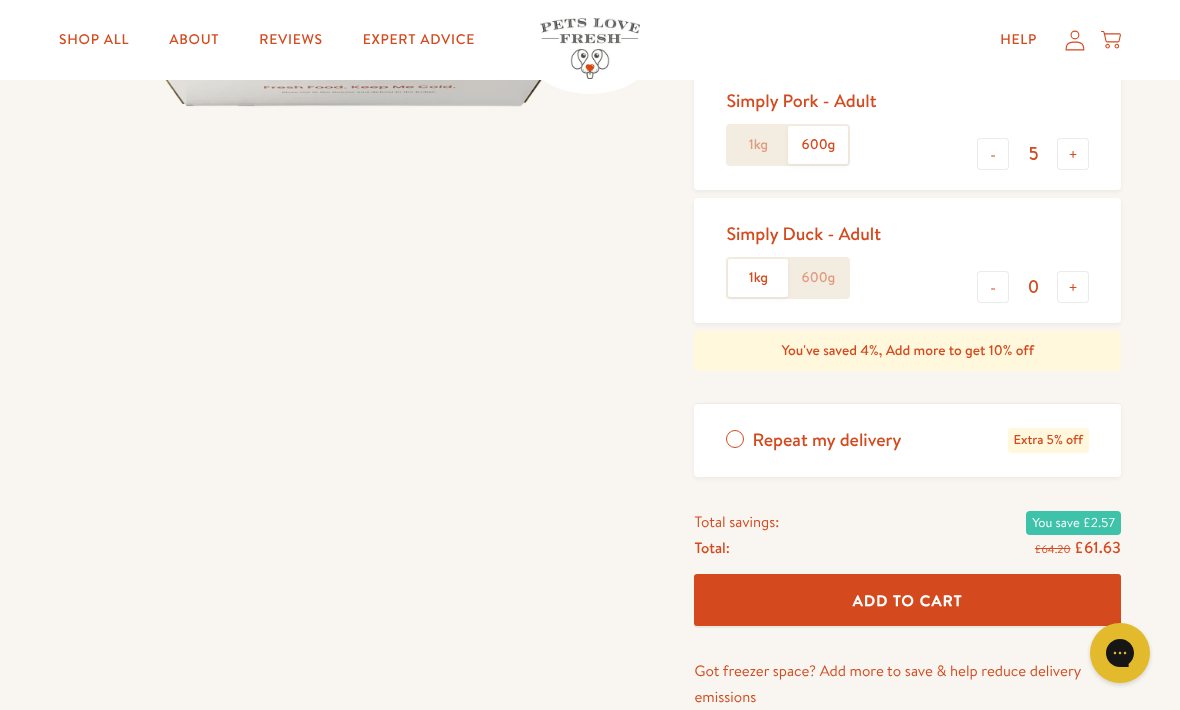 scroll, scrollTop: 595, scrollLeft: 0, axis: vertical 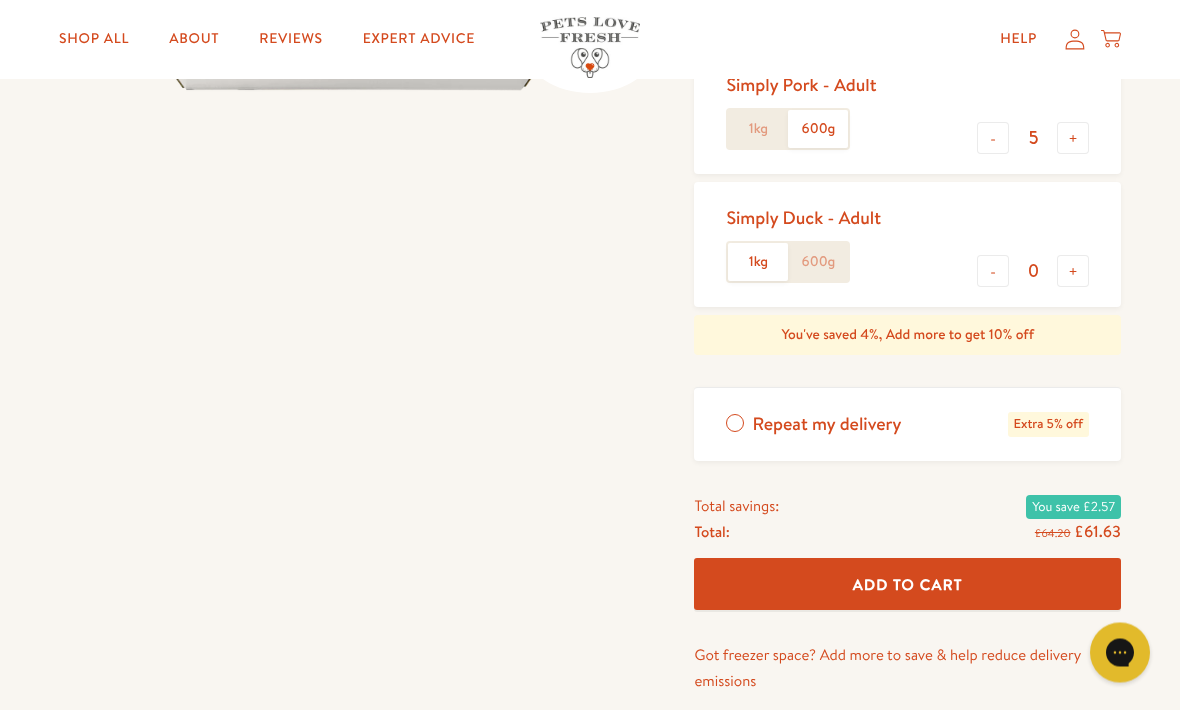click on "Add To Cart" at bounding box center [908, 585] 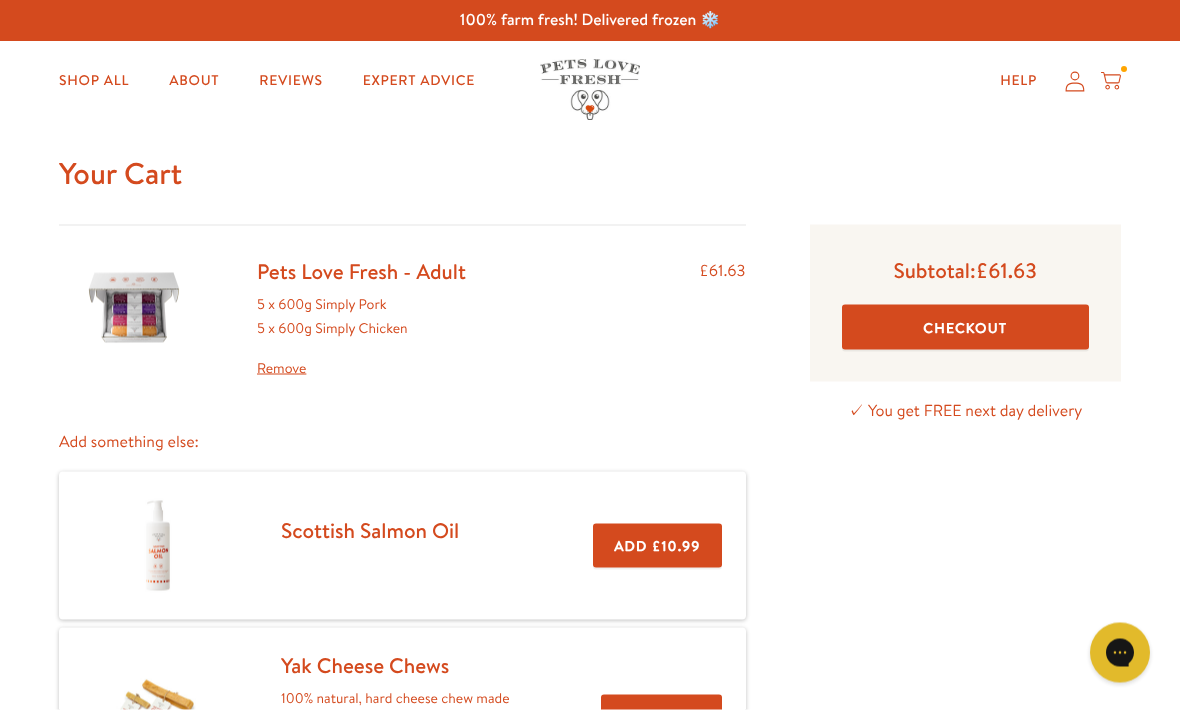 scroll, scrollTop: 0, scrollLeft: 0, axis: both 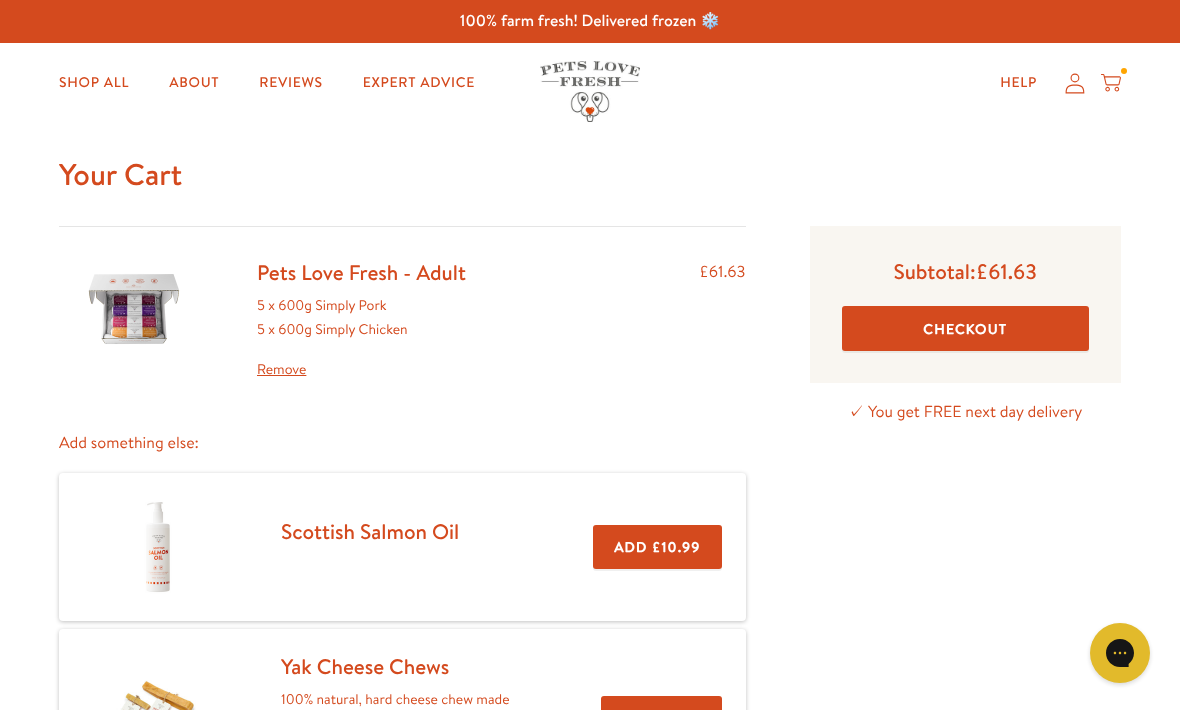 click on "Shop All" at bounding box center [94, 83] 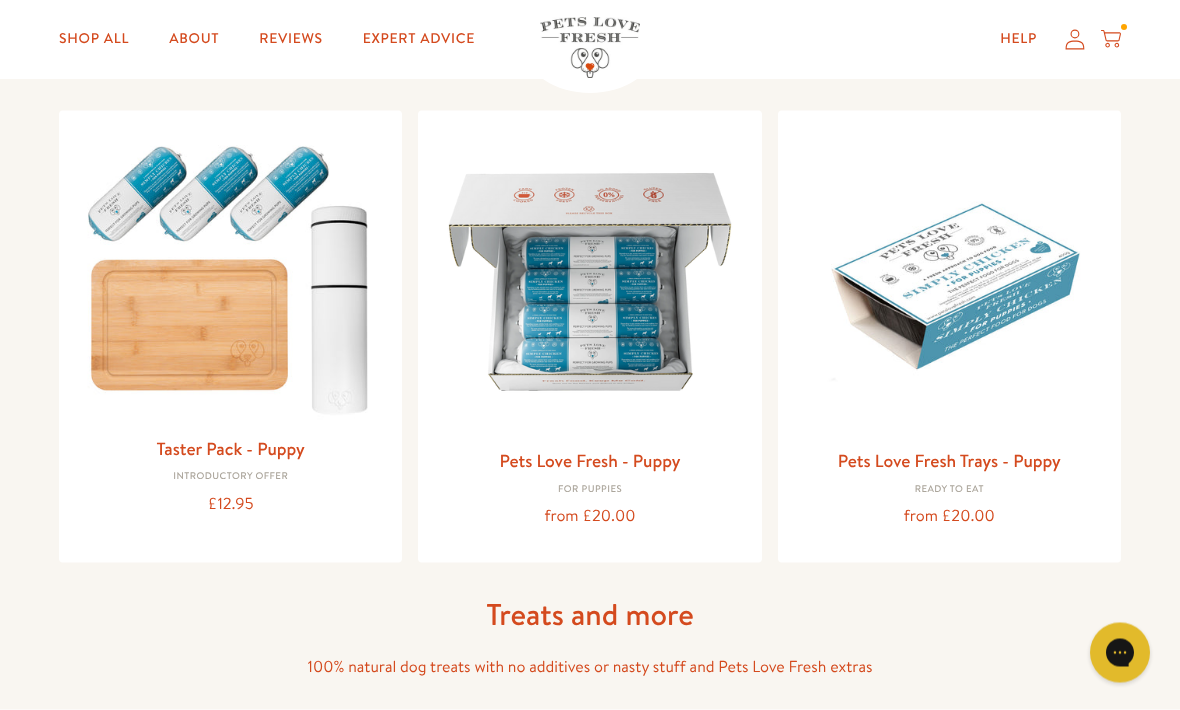 scroll, scrollTop: 812, scrollLeft: 0, axis: vertical 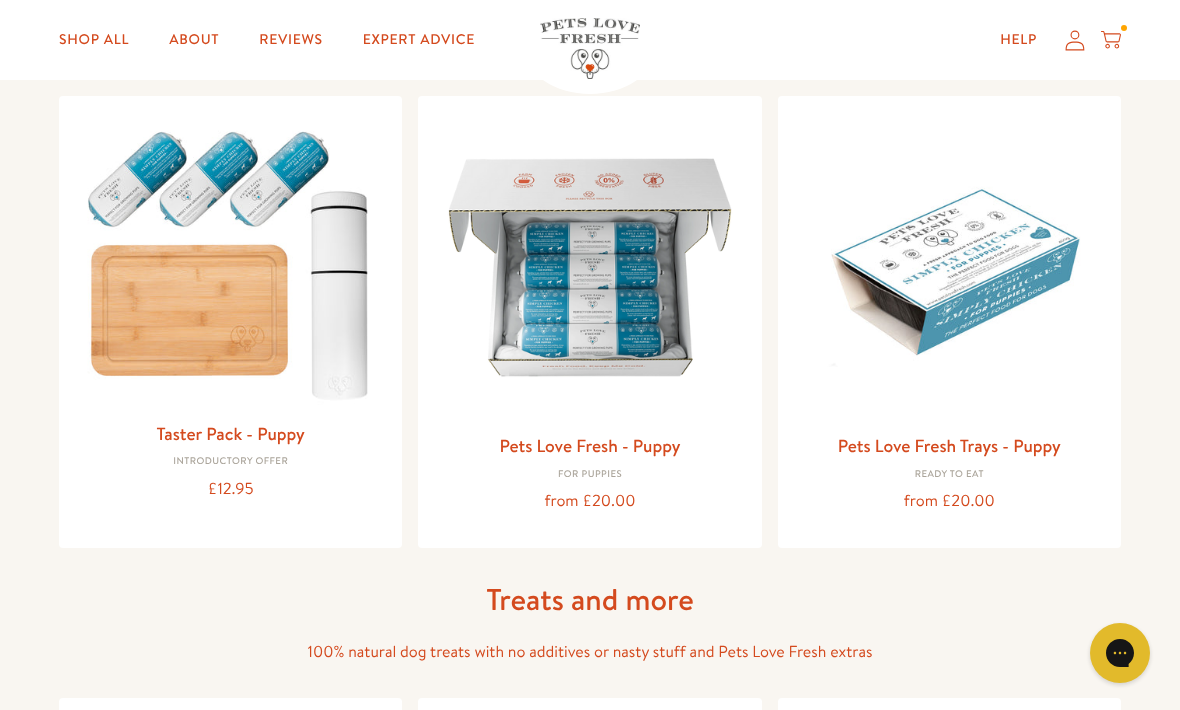click on "Pets Love Fresh - Puppy" at bounding box center [589, 445] 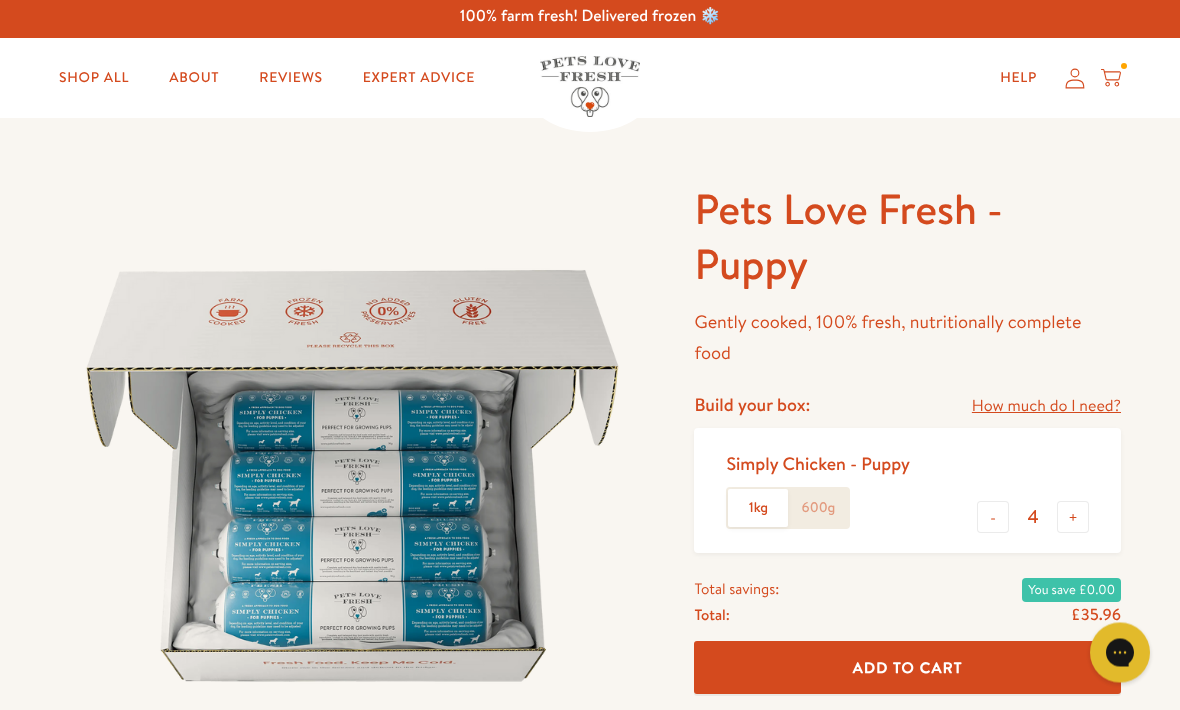 scroll, scrollTop: 7, scrollLeft: 0, axis: vertical 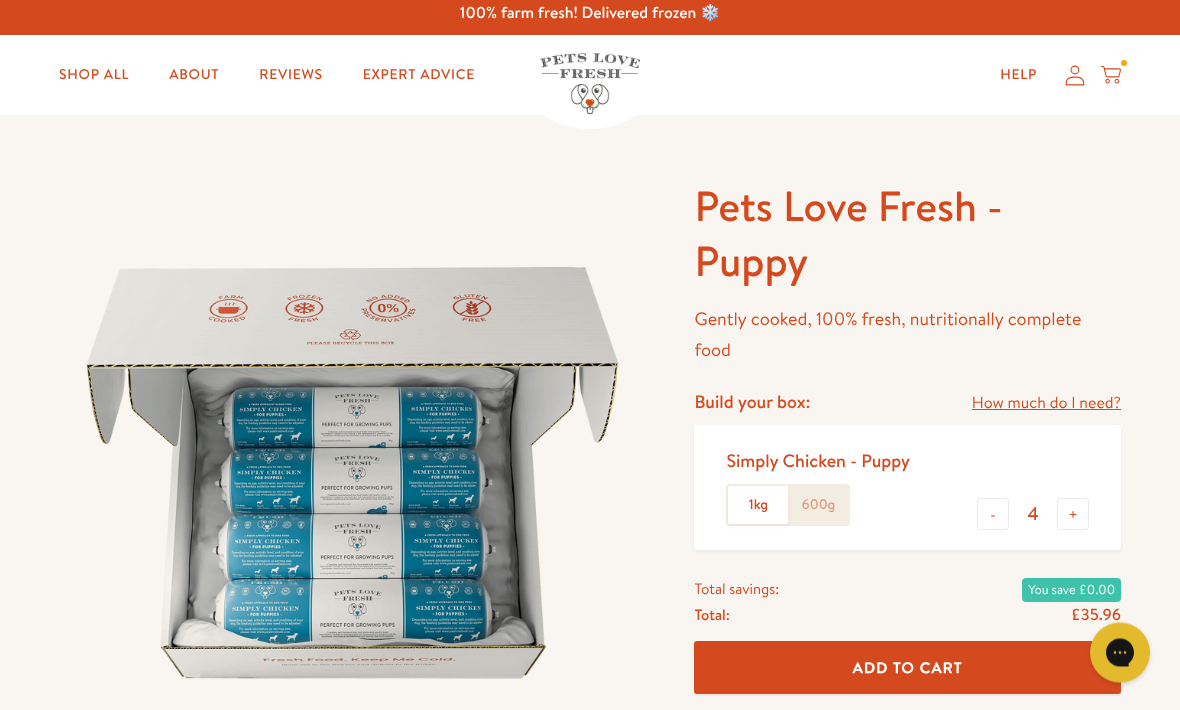 click on "600g" 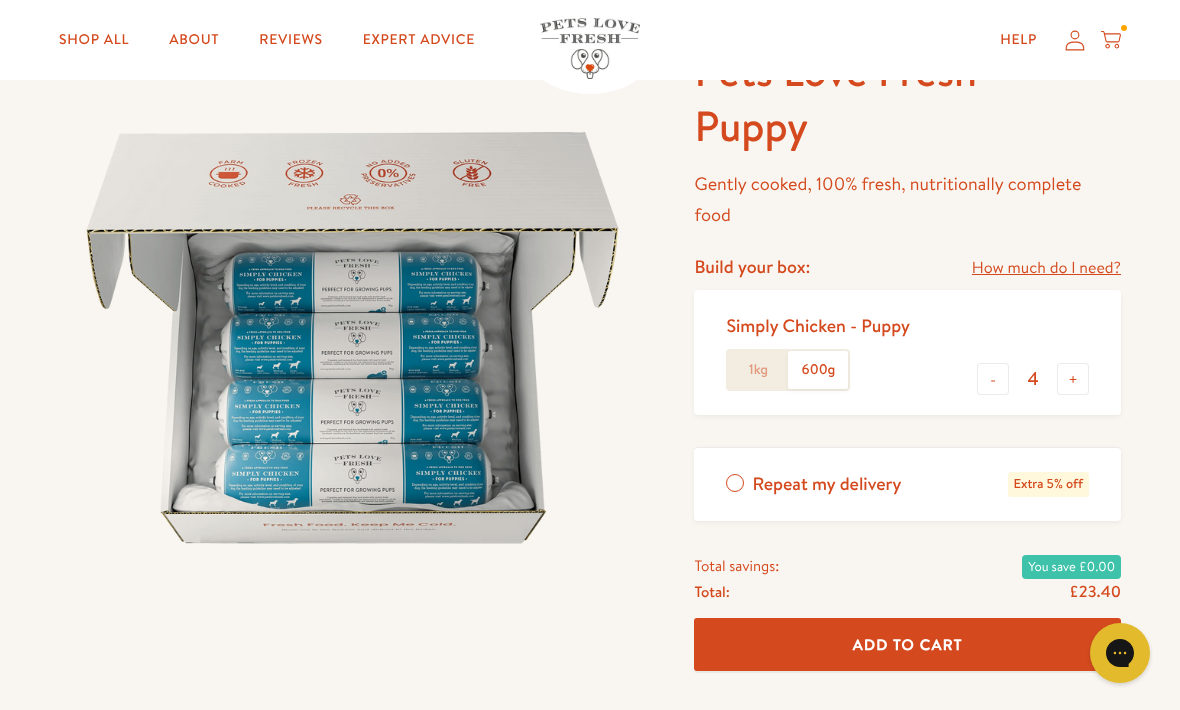 scroll, scrollTop: 161, scrollLeft: 0, axis: vertical 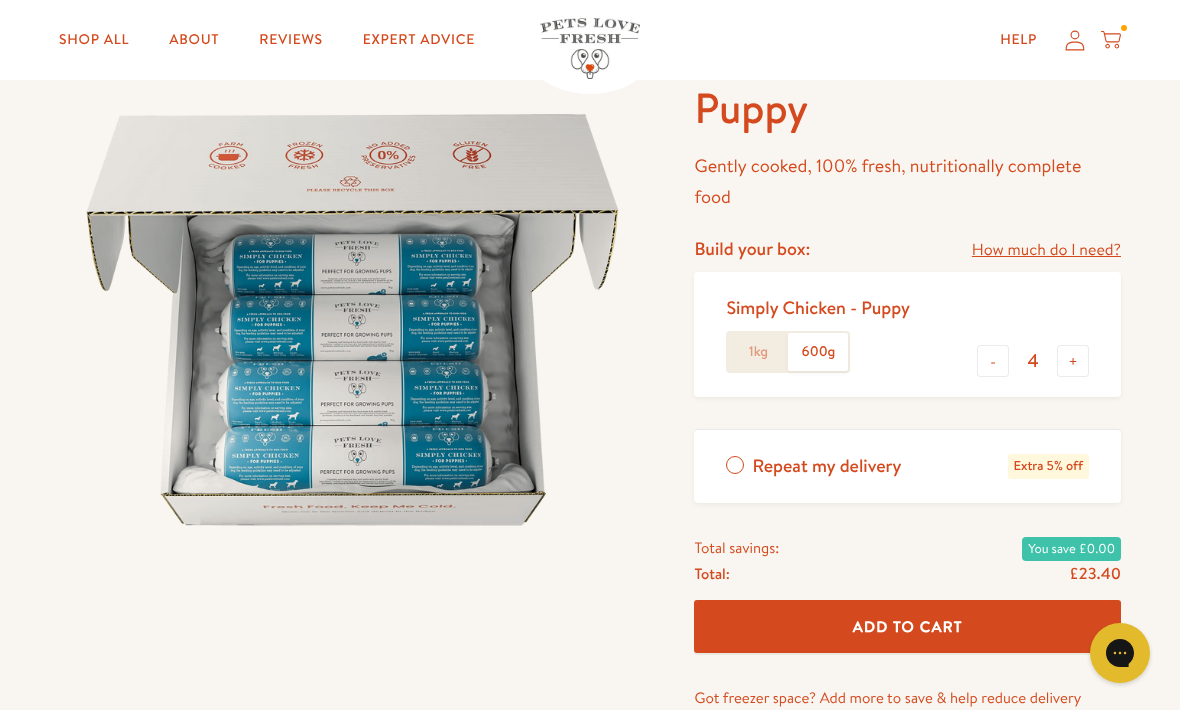 click on "Add To Cart" at bounding box center (908, 626) 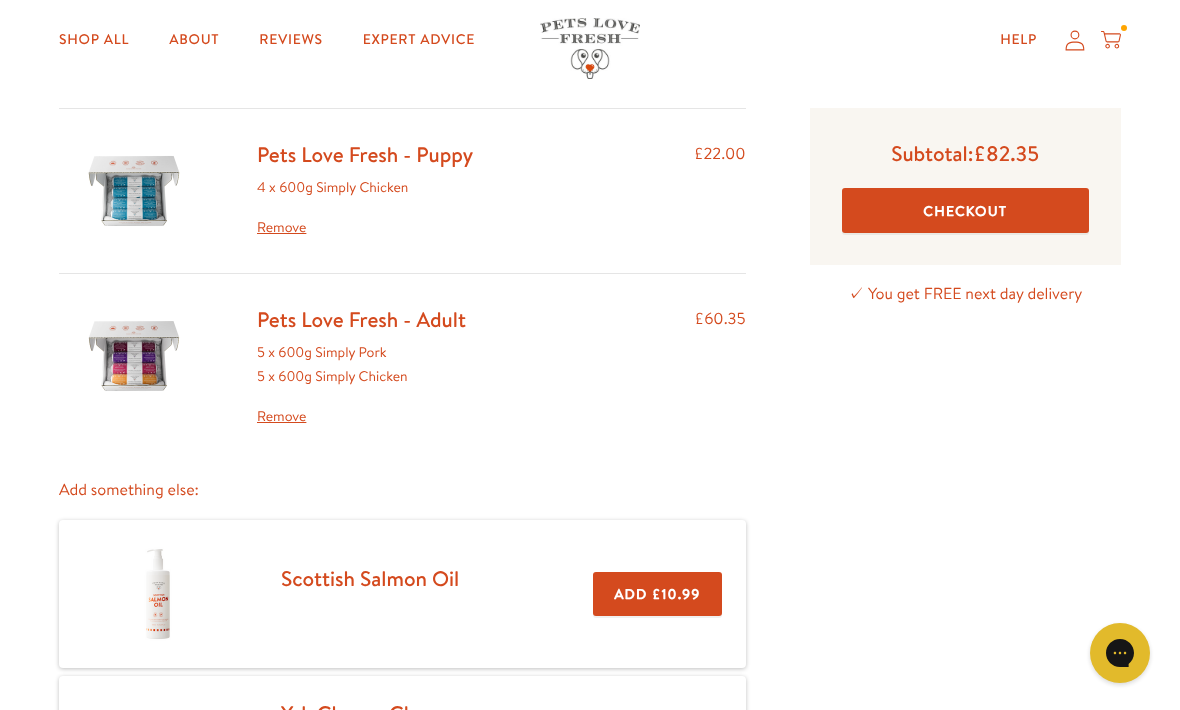 scroll, scrollTop: 117, scrollLeft: 0, axis: vertical 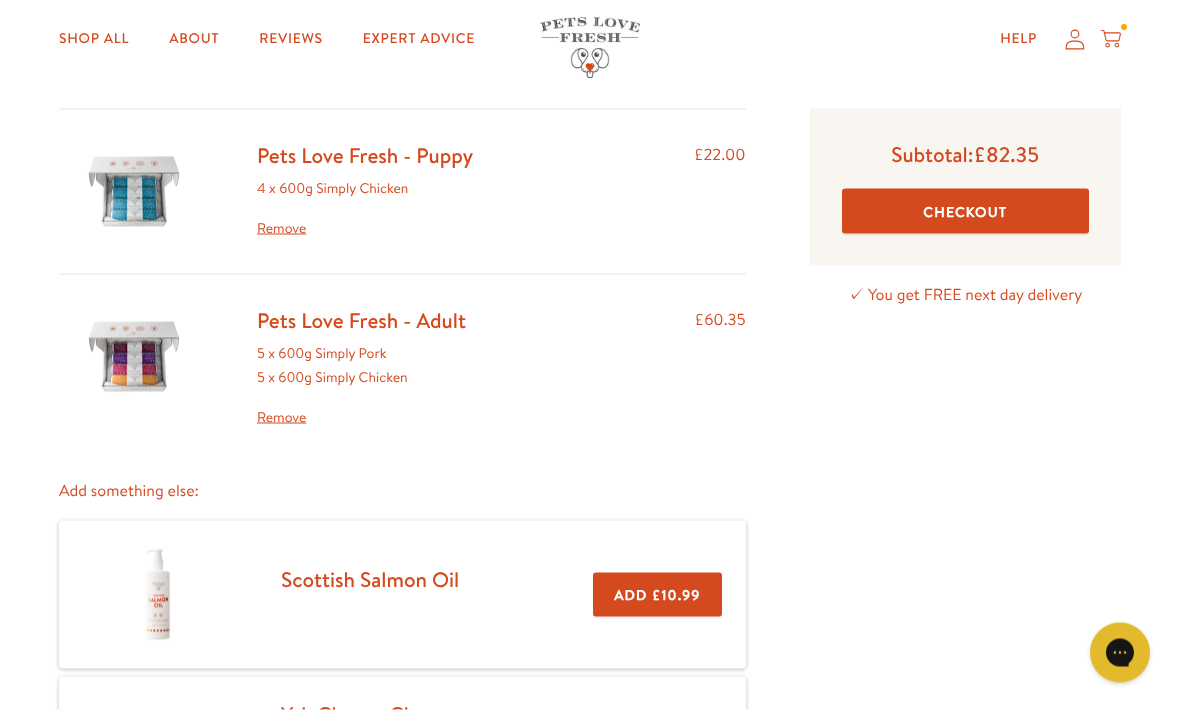 click on "Checkout" at bounding box center (965, 211) 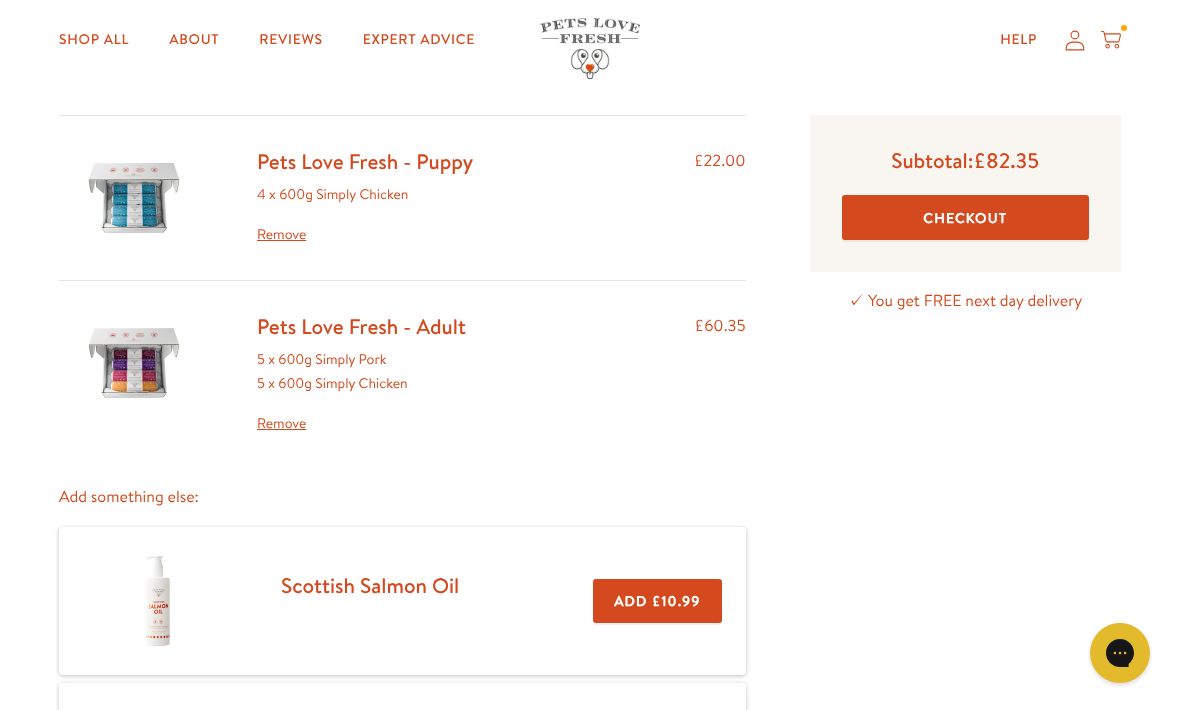 click 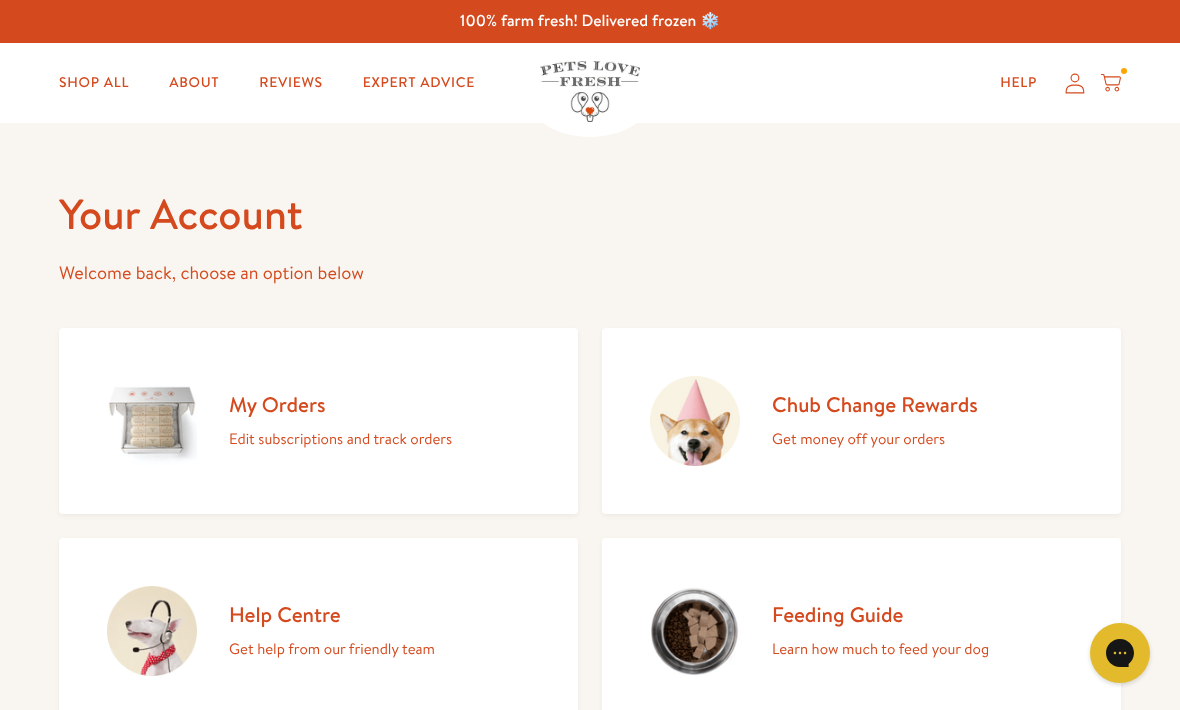 scroll, scrollTop: 0, scrollLeft: 0, axis: both 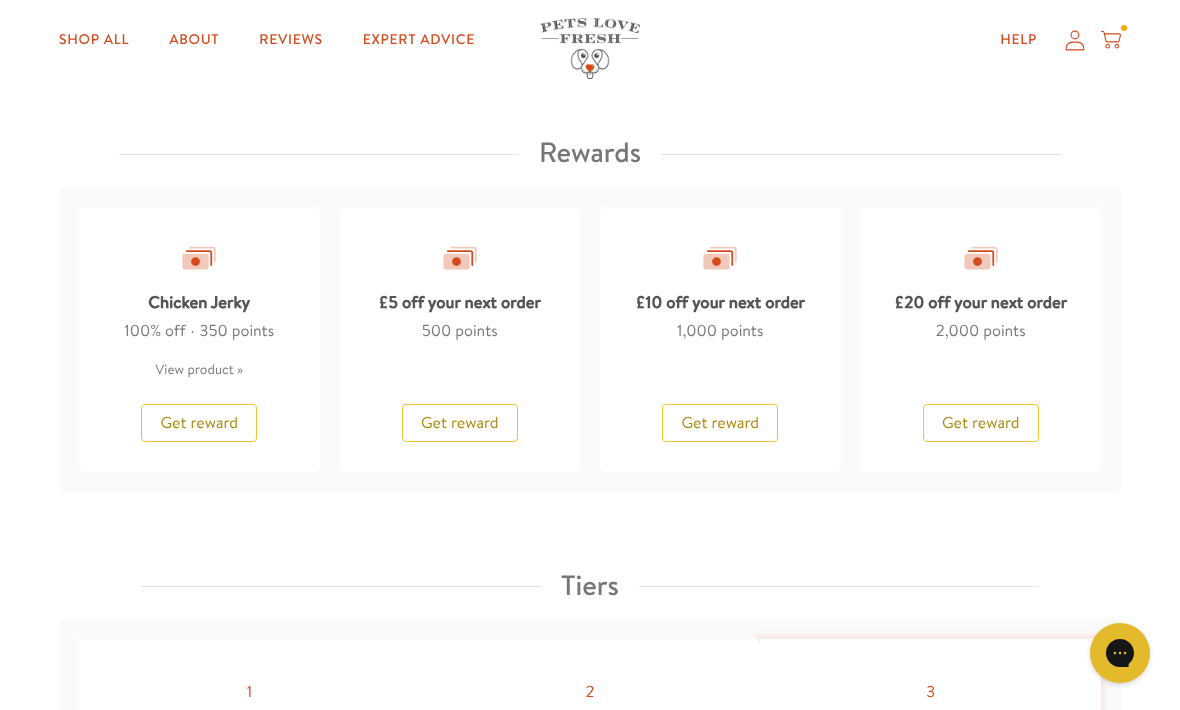 click on "Get reward" at bounding box center [199, 423] 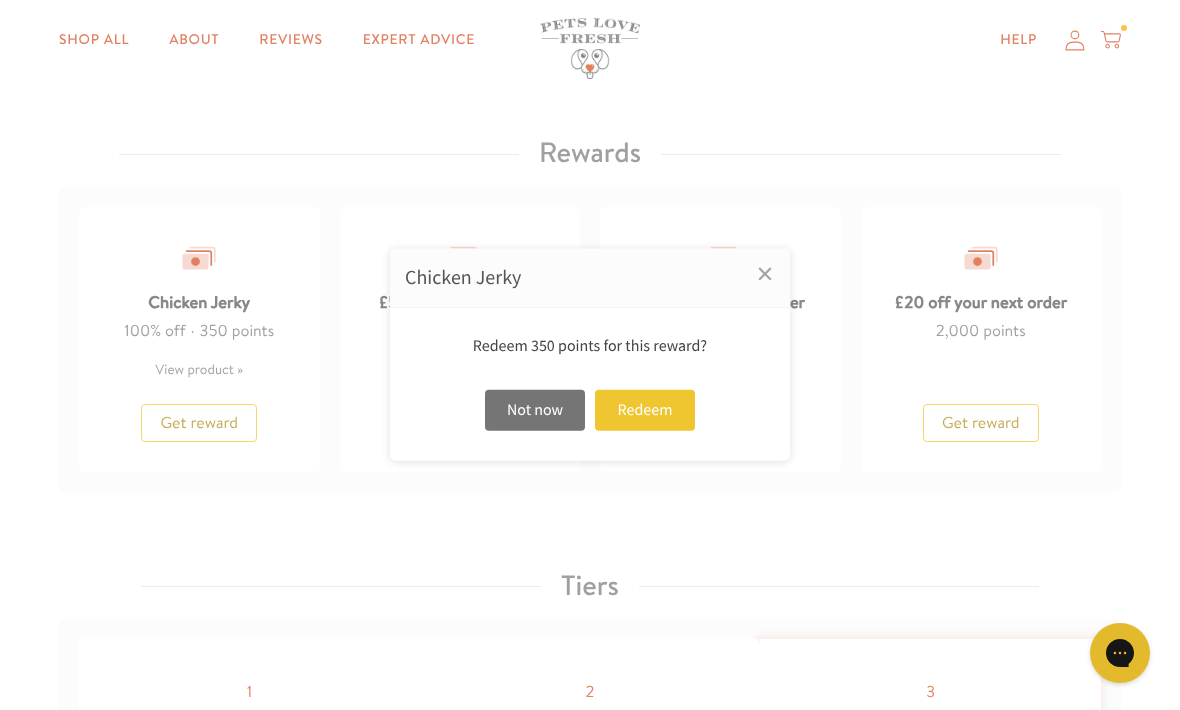 click on "Redeem" at bounding box center (645, 410) 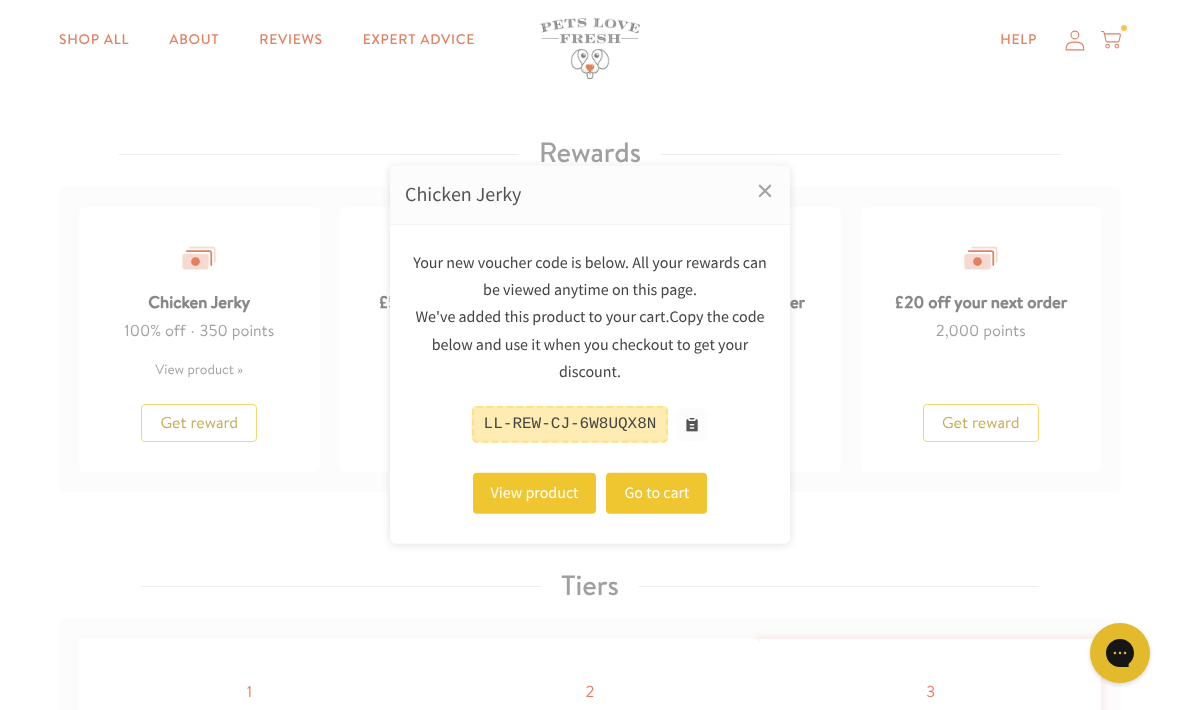 click on "LL-REW-CJ-6W8UQX8N" at bounding box center (570, 424) 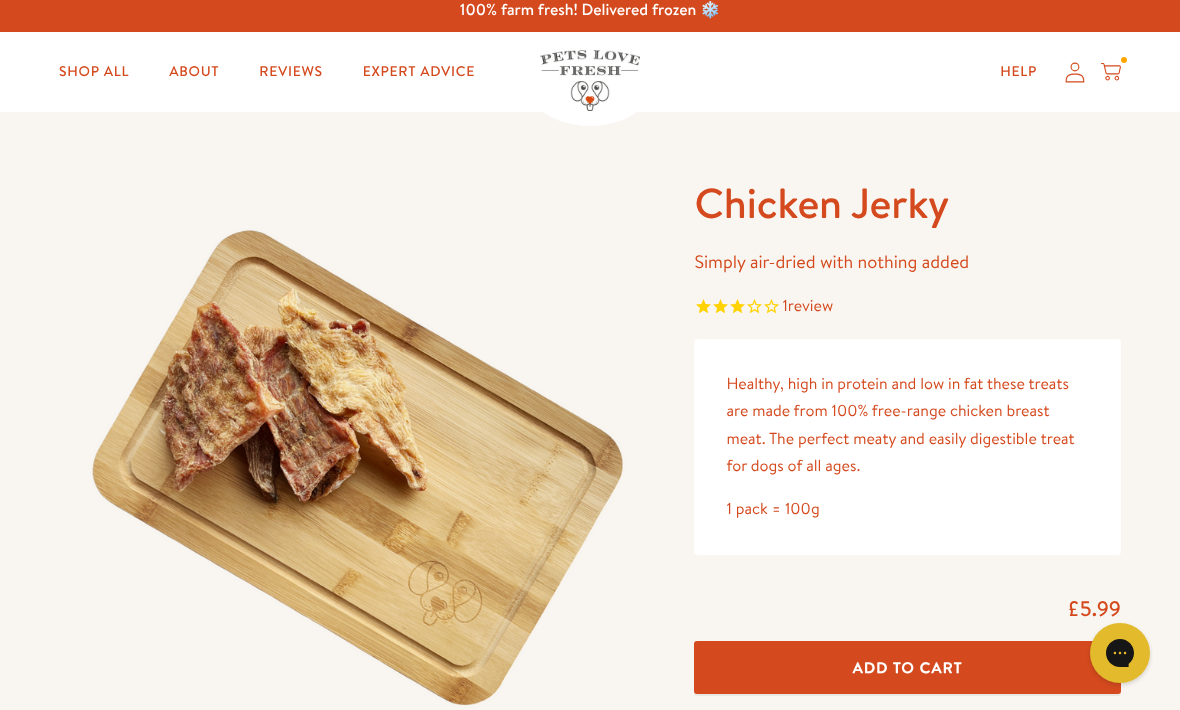 scroll, scrollTop: 0, scrollLeft: 0, axis: both 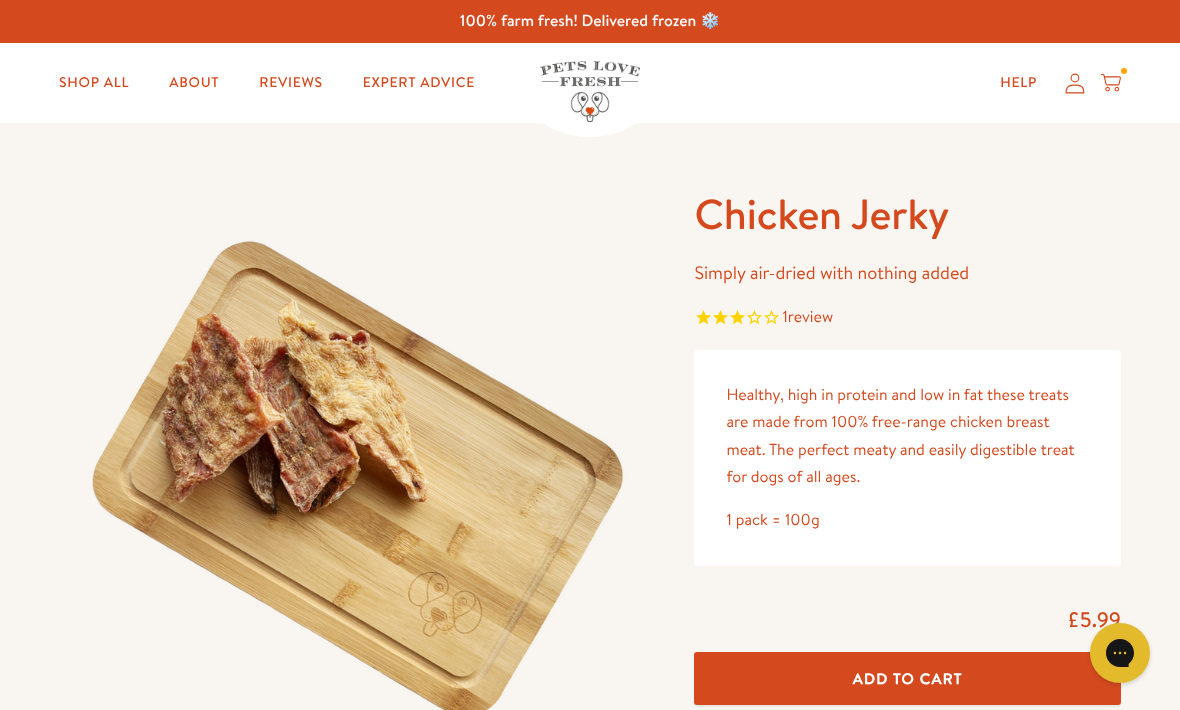 click 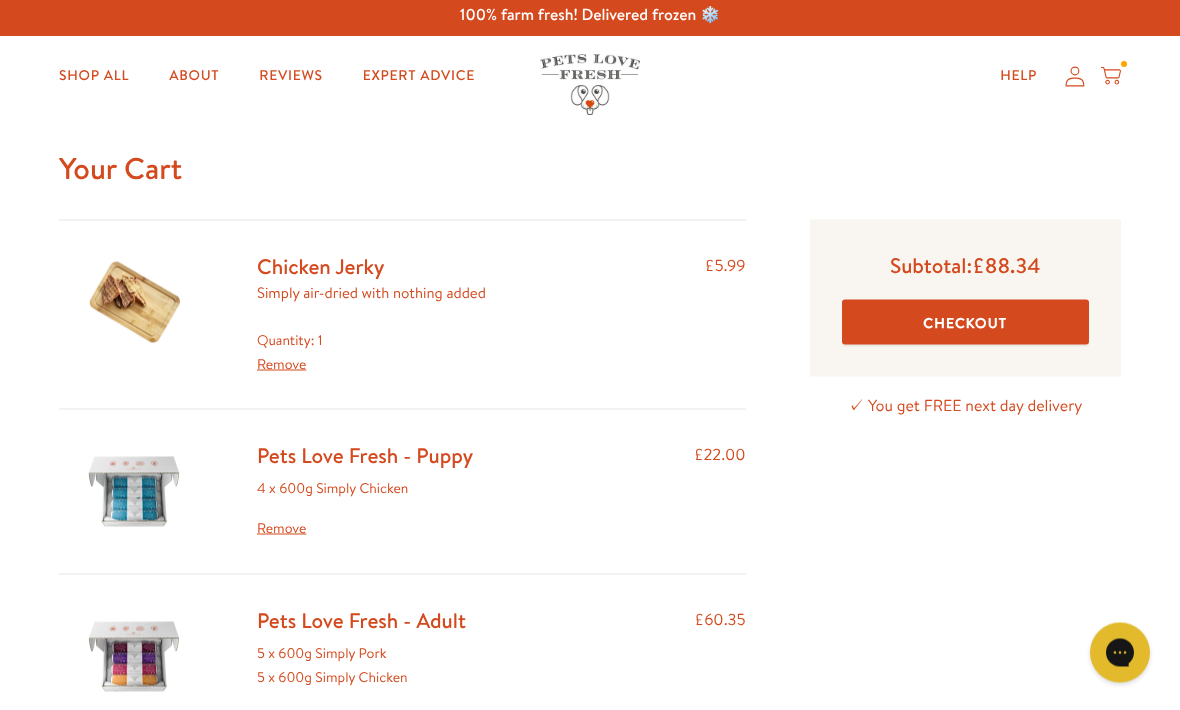 scroll, scrollTop: 0, scrollLeft: 0, axis: both 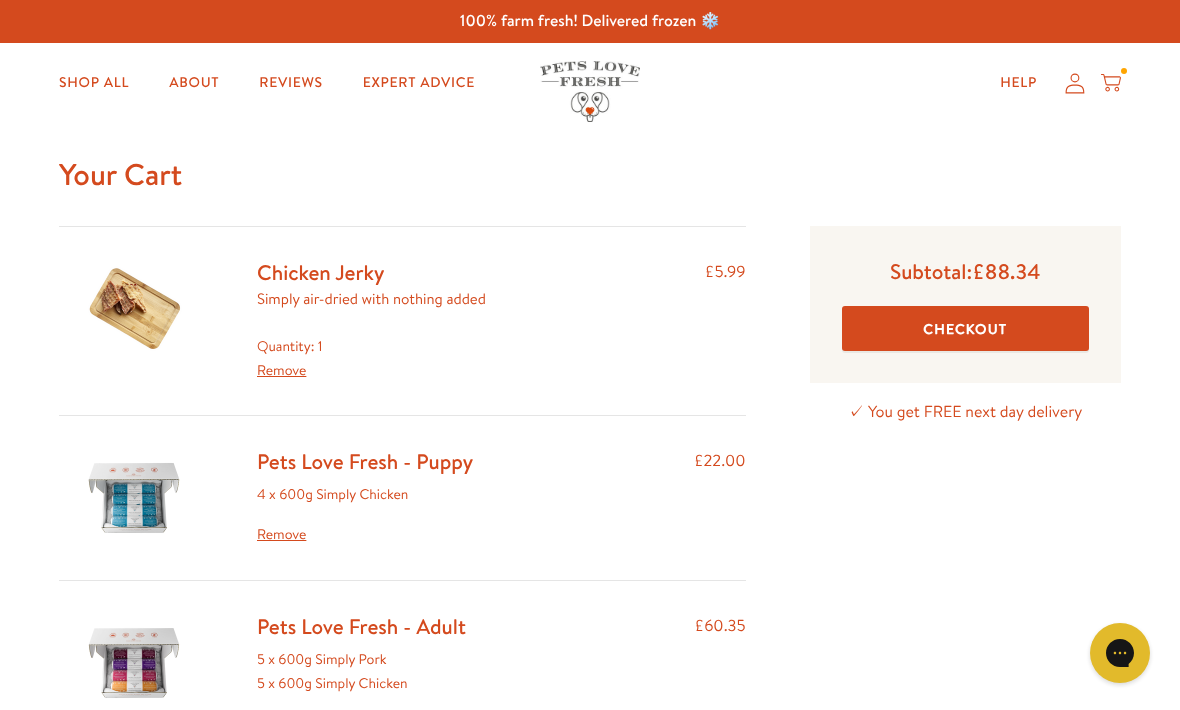 click on "Checkout" at bounding box center [965, 328] 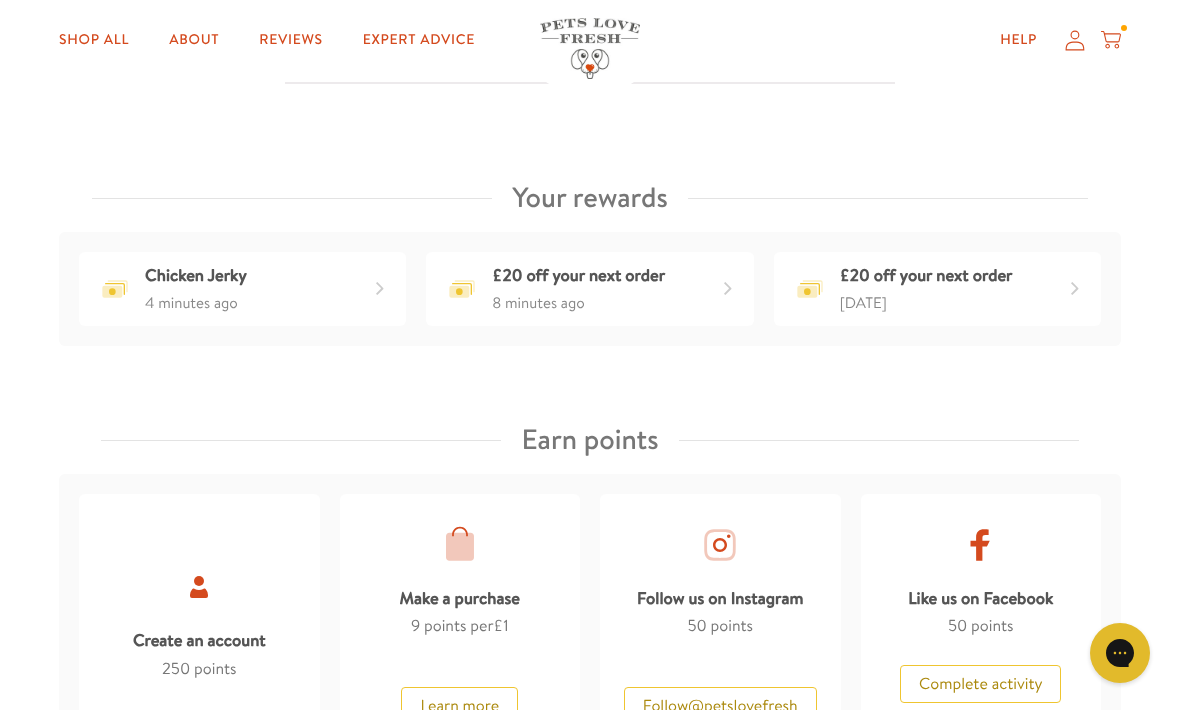 scroll, scrollTop: 709, scrollLeft: 0, axis: vertical 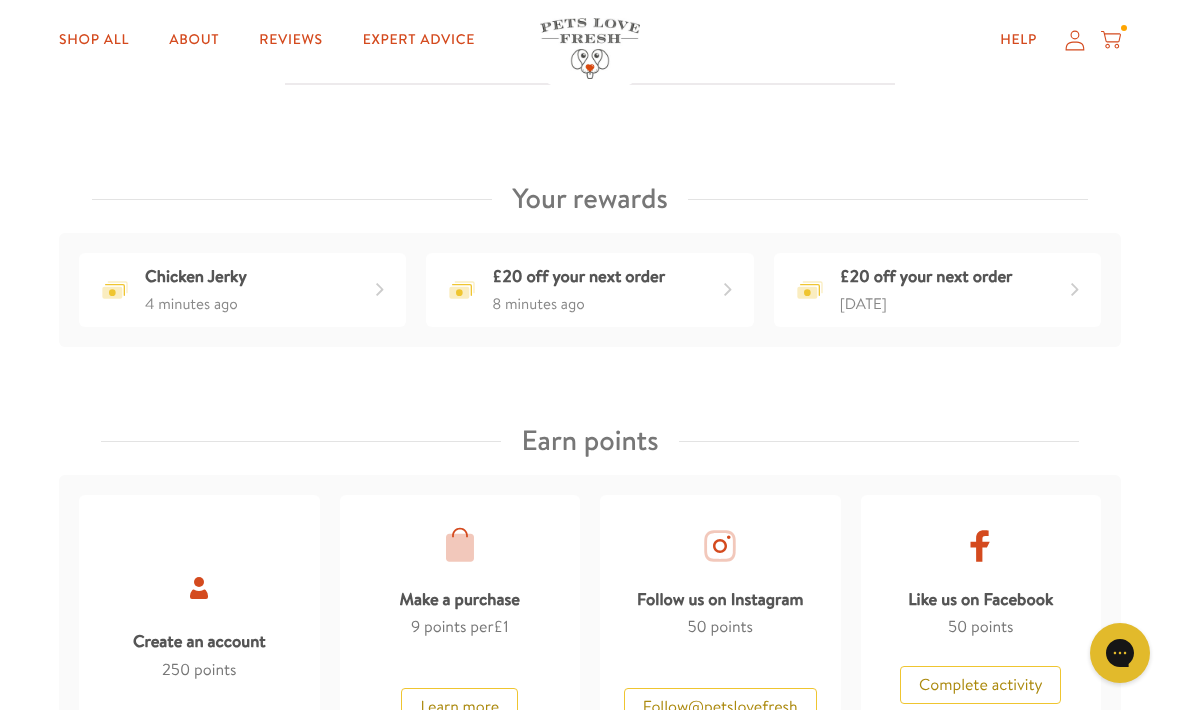 click on "£20 off your next order" at bounding box center (578, 277) 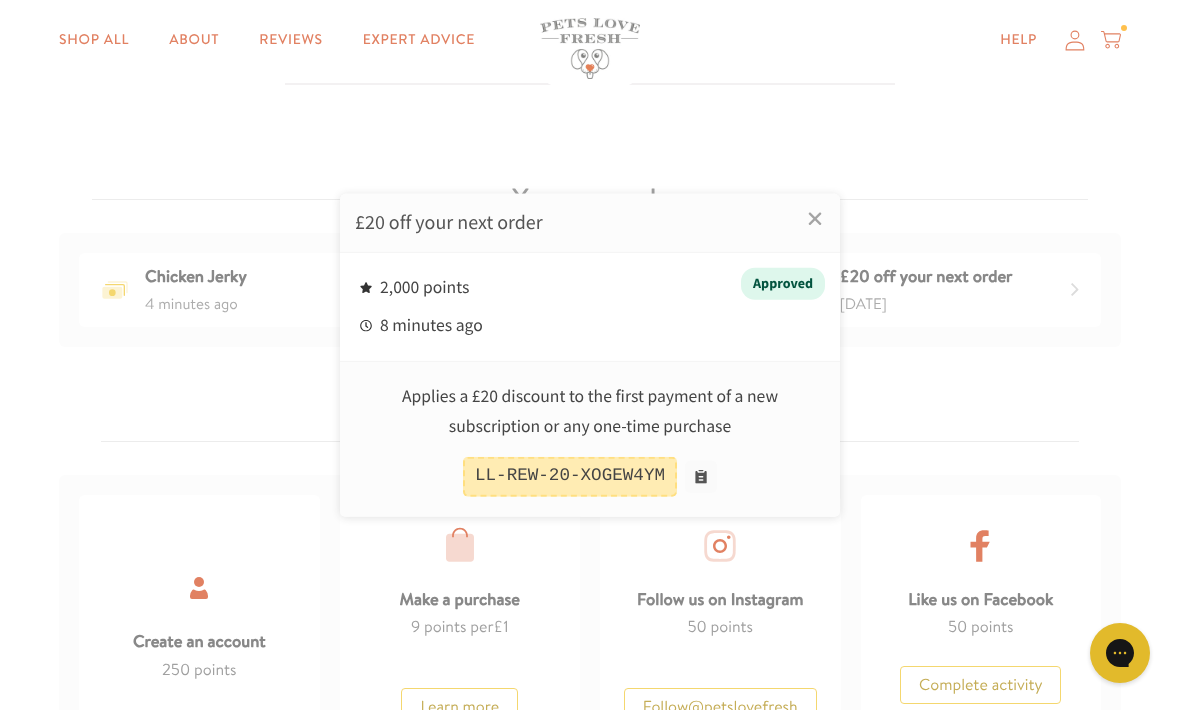 click on "LL-REW-20-XOGEW4YM" at bounding box center [570, 476] 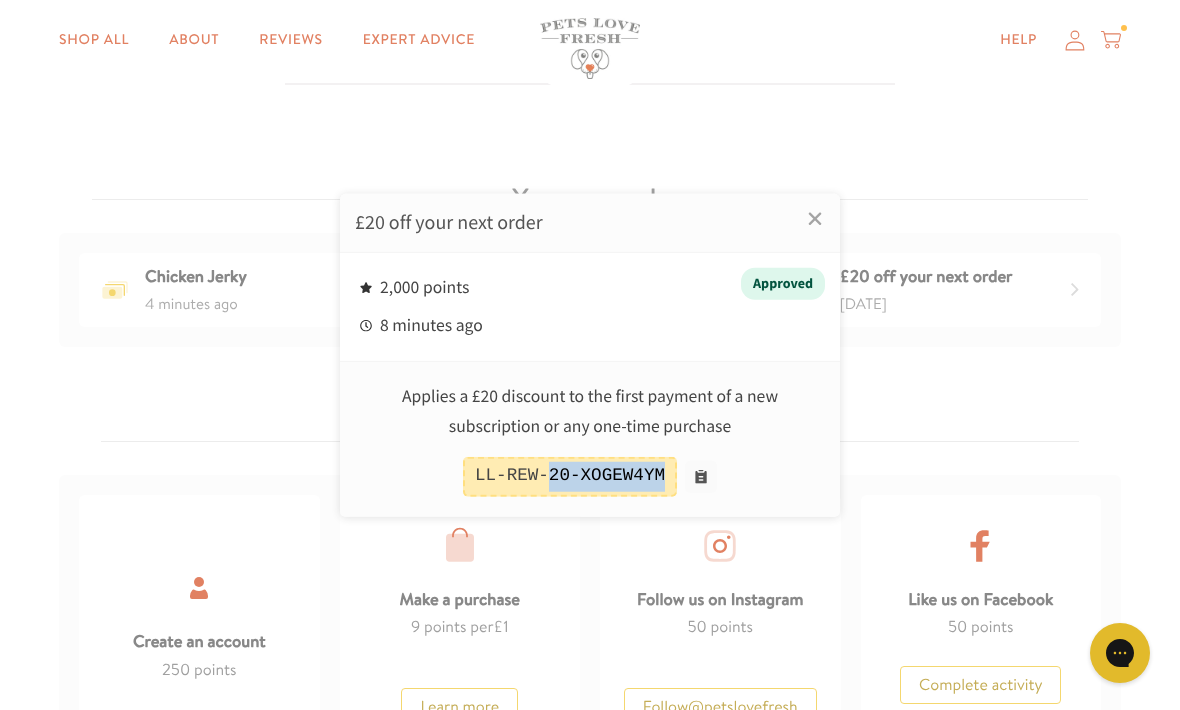 copy on "20-XOGEW4YM" 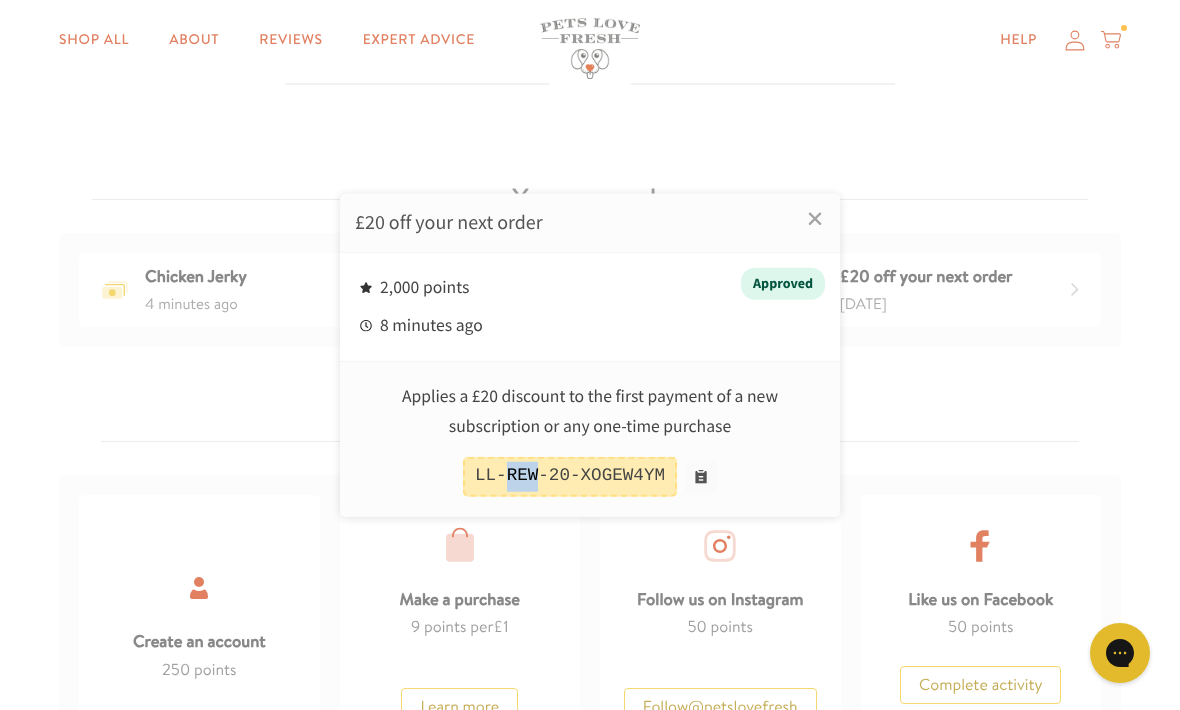 click on "LL-REW-20-XOGEW4YM" at bounding box center (570, 476) 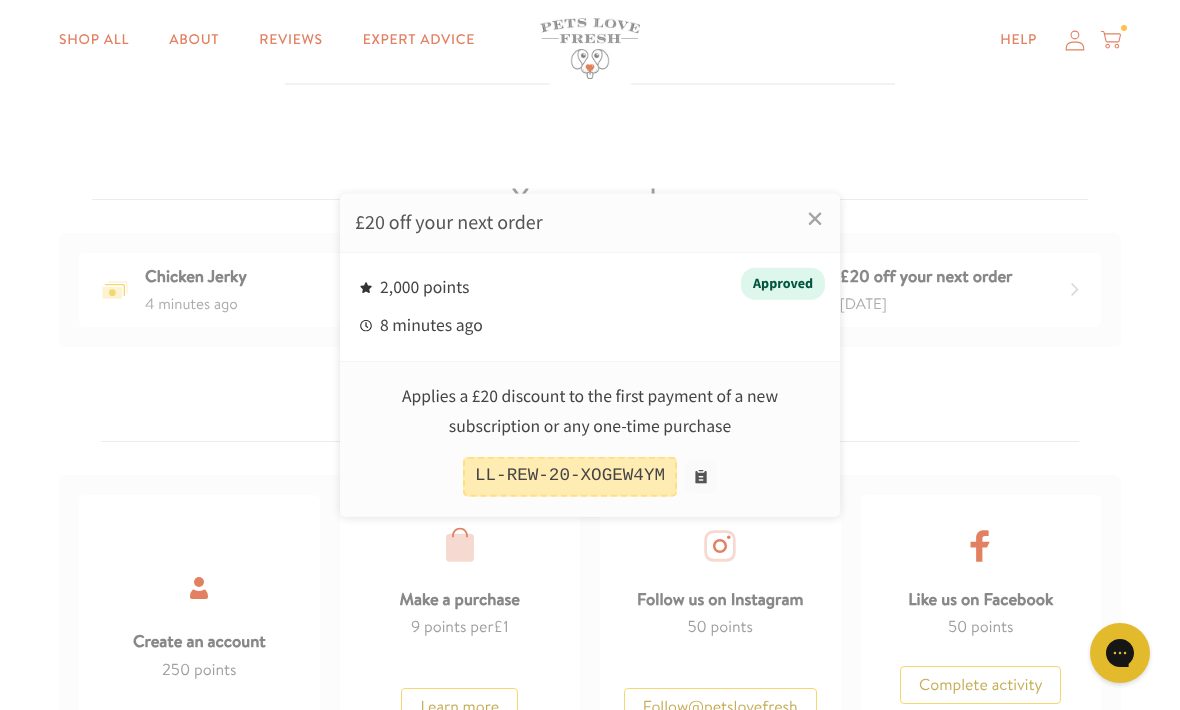 click on "LL-REW-20-XOGEW4YM" at bounding box center (590, 476) 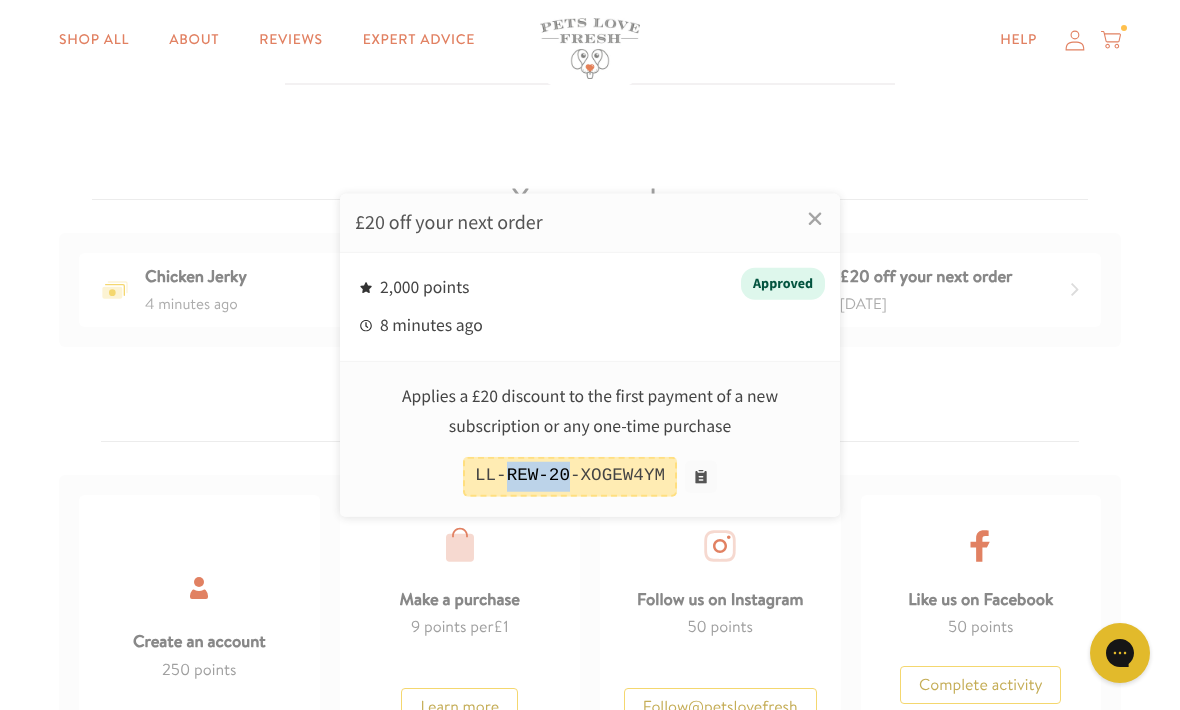 click on "LL-REW-20-XOGEW4YM" at bounding box center [570, 476] 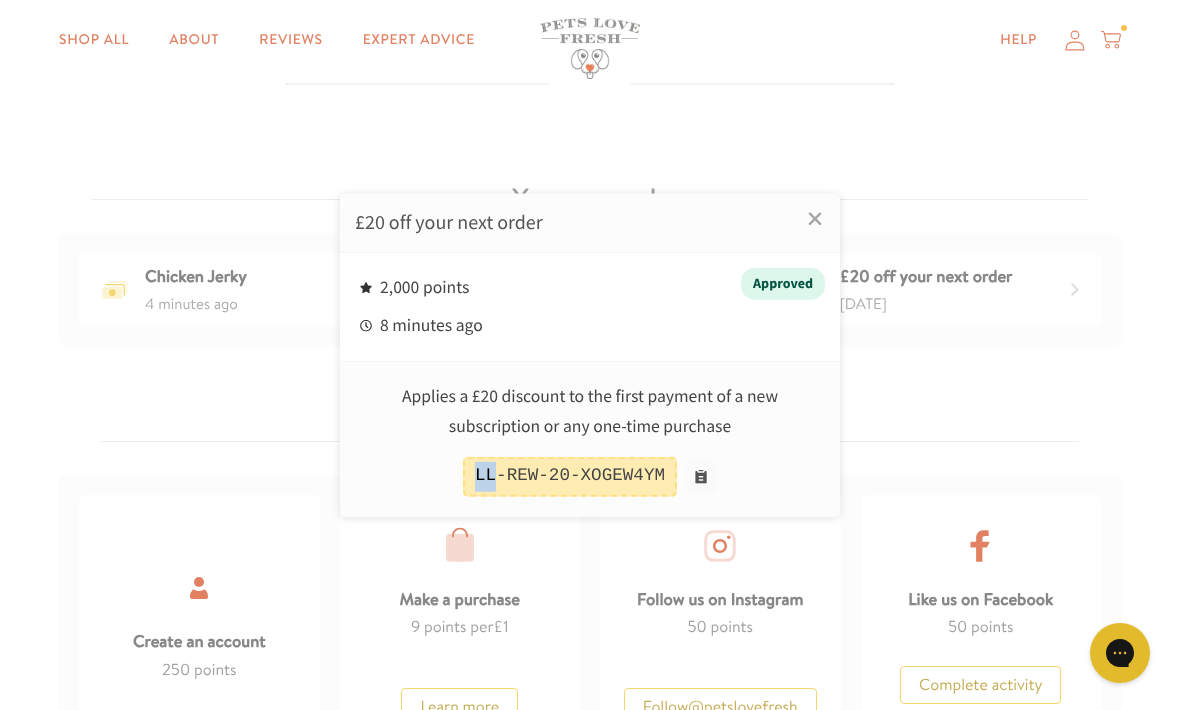 click on "LL-REW-20-XOGEW4YM" at bounding box center (570, 476) 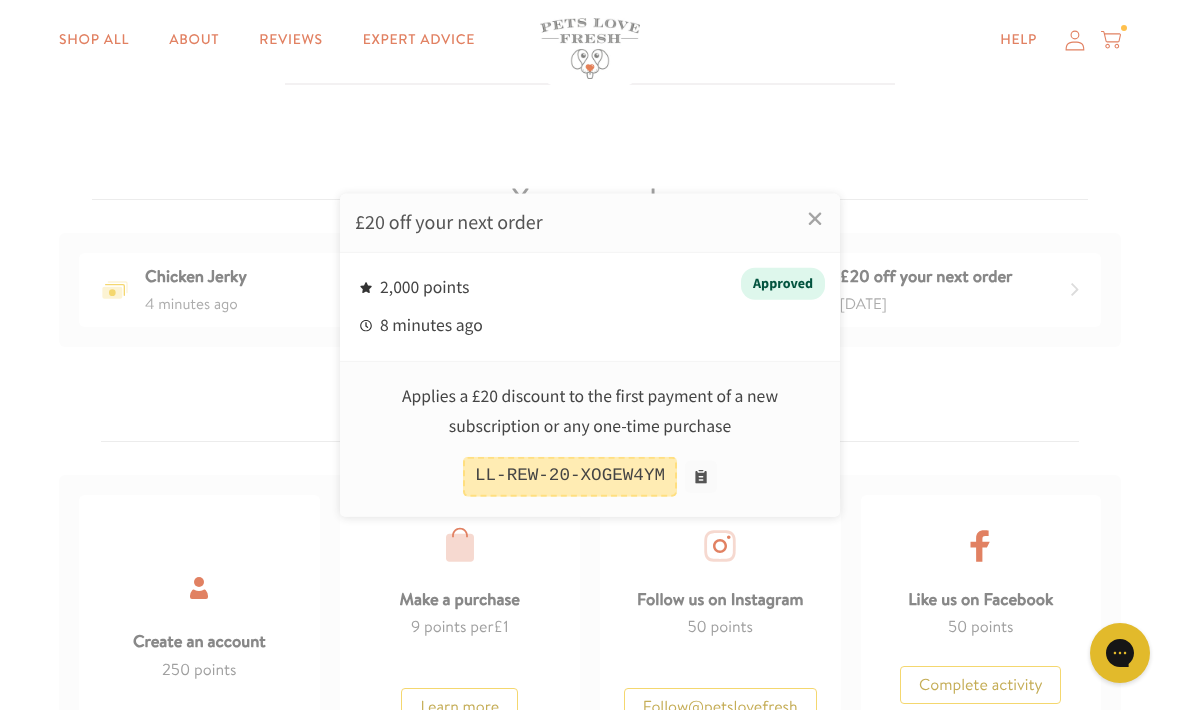 click on "LL-REW-20-XOGEW4YM" at bounding box center (570, 476) 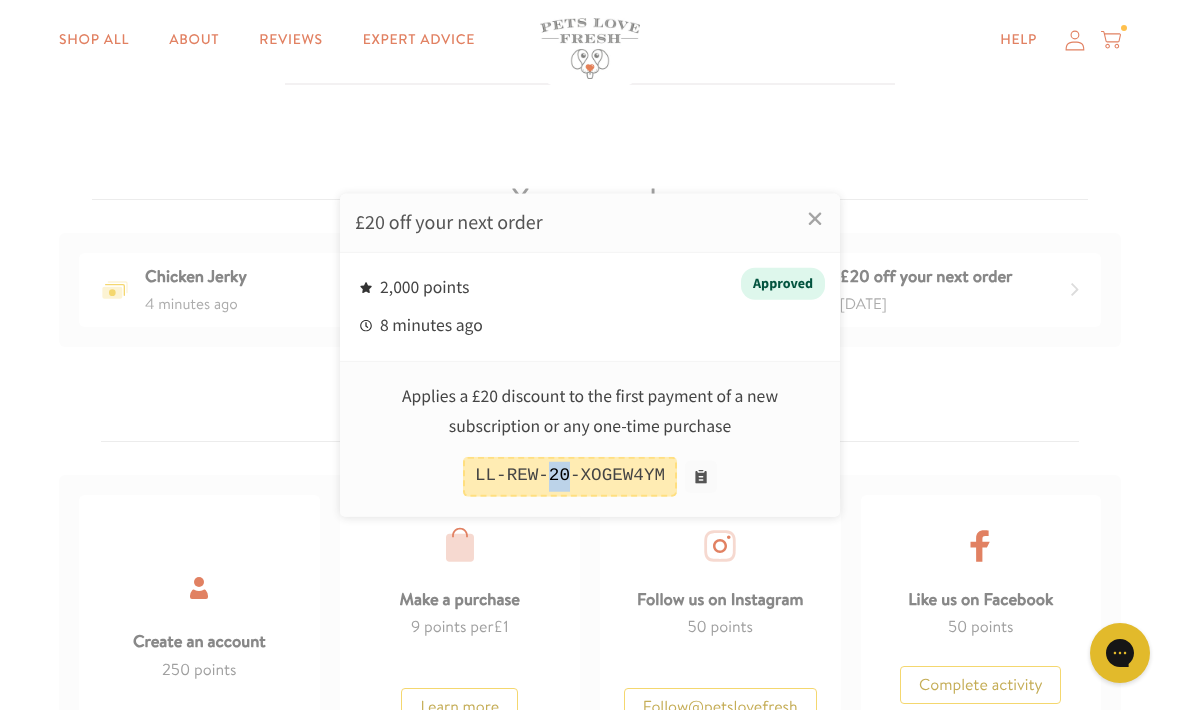copy on "20" 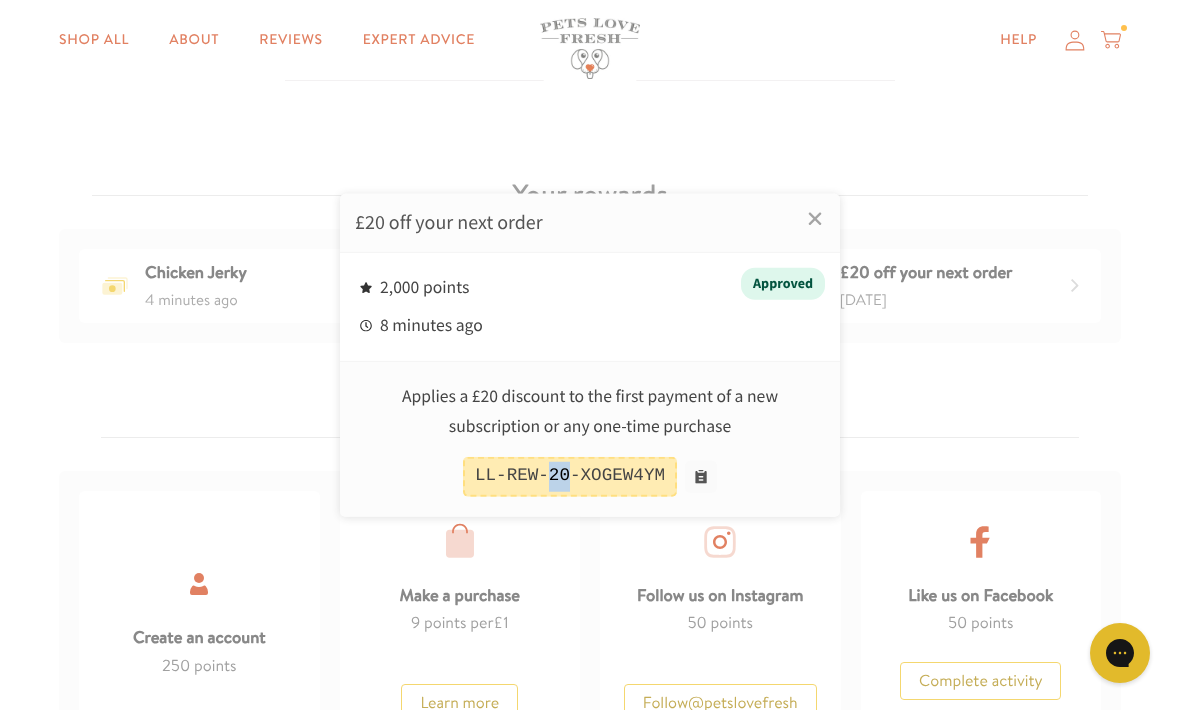 click on "LL-REW-20-XOGEW4YM" at bounding box center (590, 476) 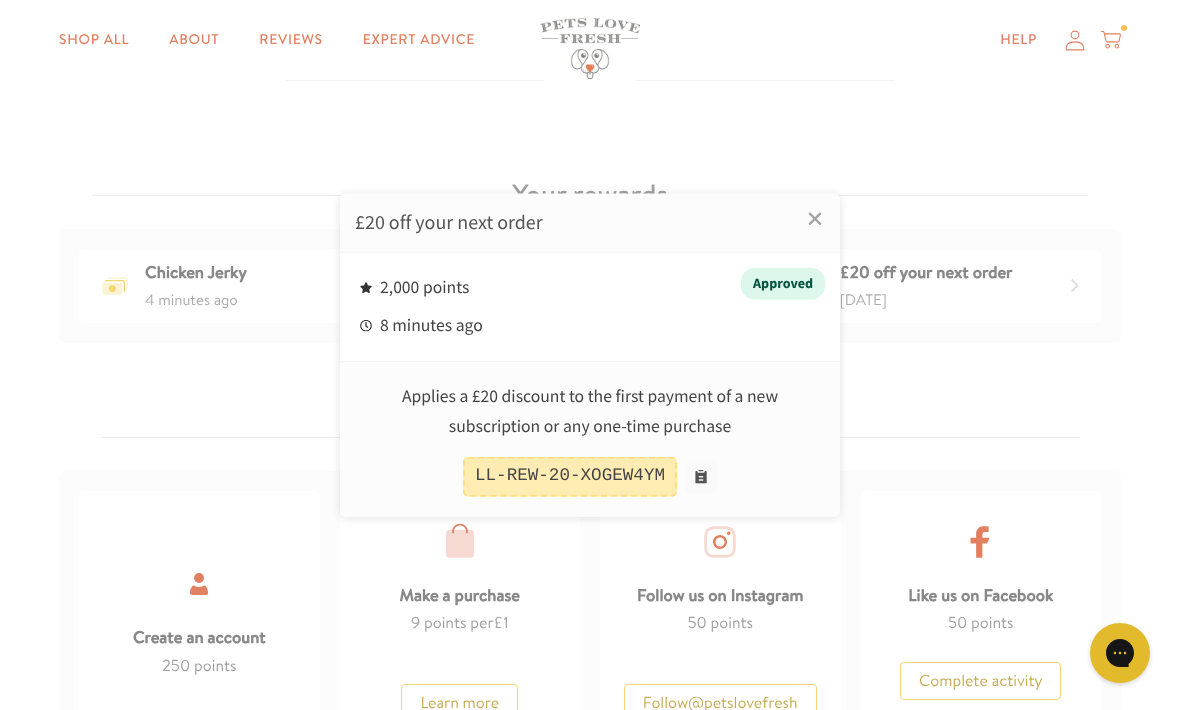 click at bounding box center [701, 476] 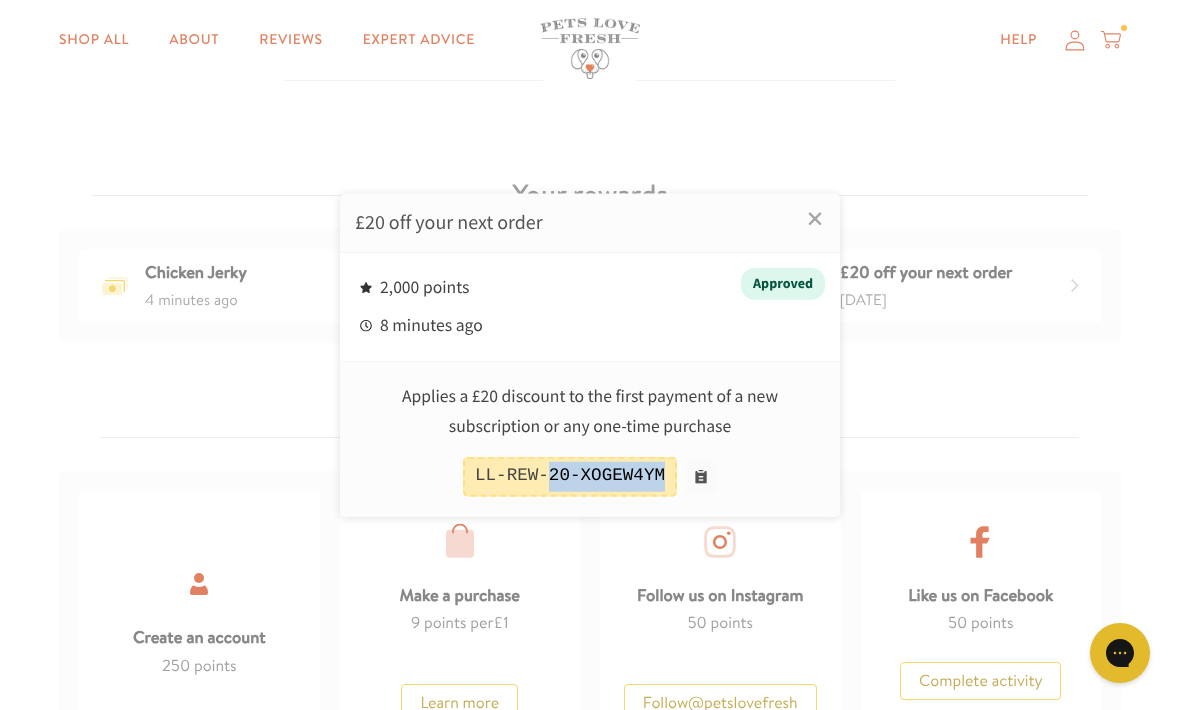click at bounding box center [590, 355] 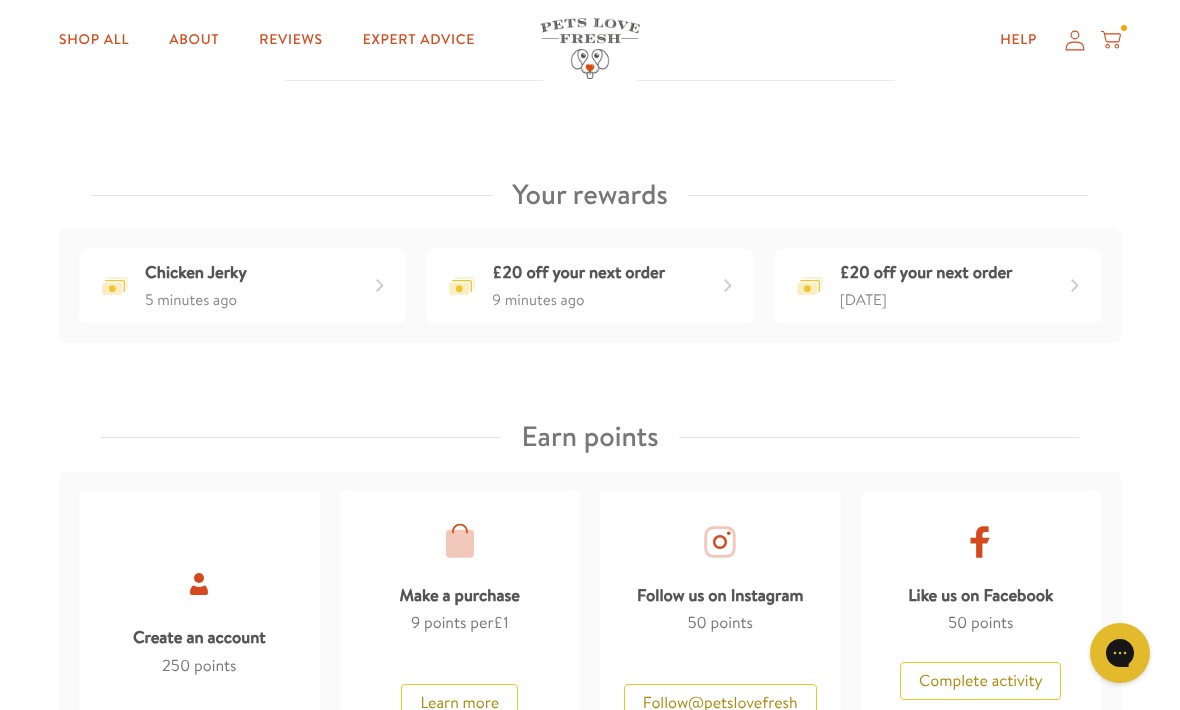 click 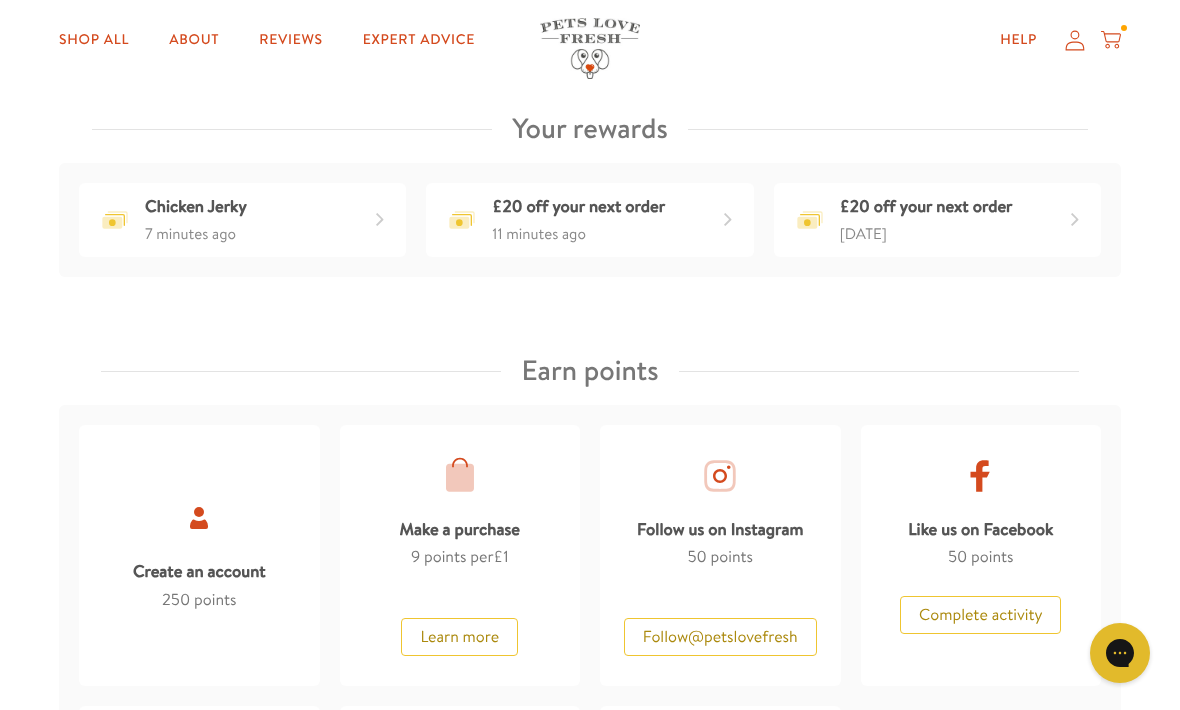 click at bounding box center (380, 220) 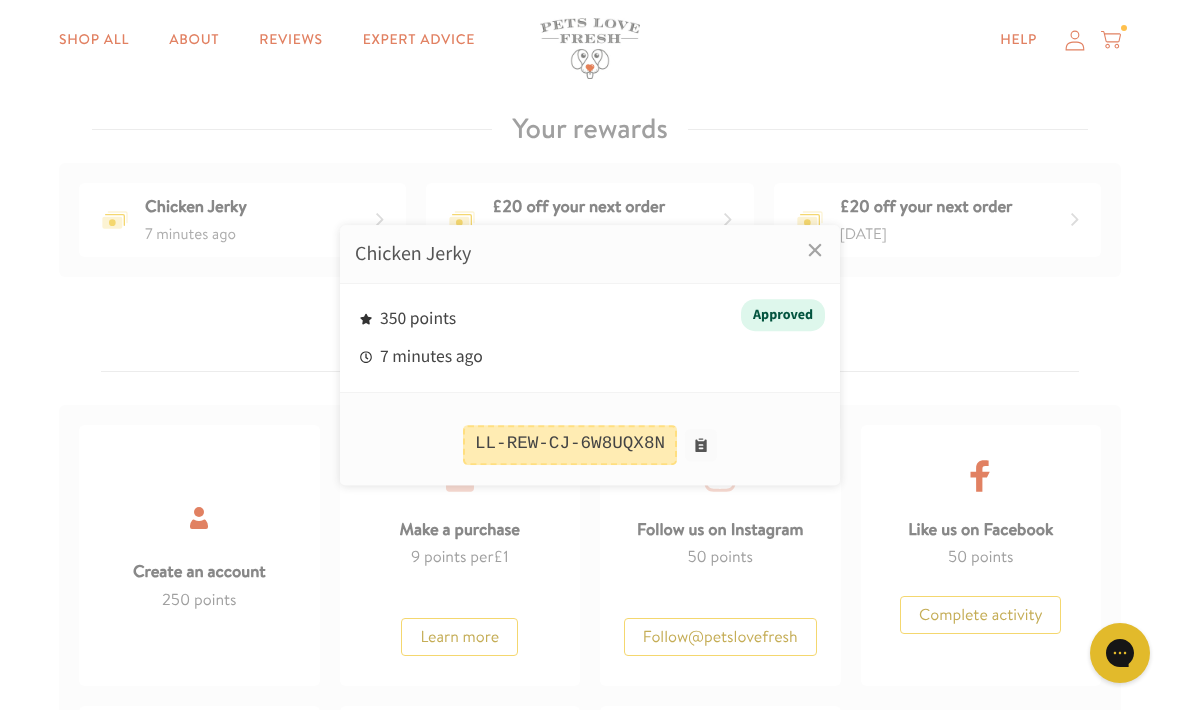 click at bounding box center [590, 355] 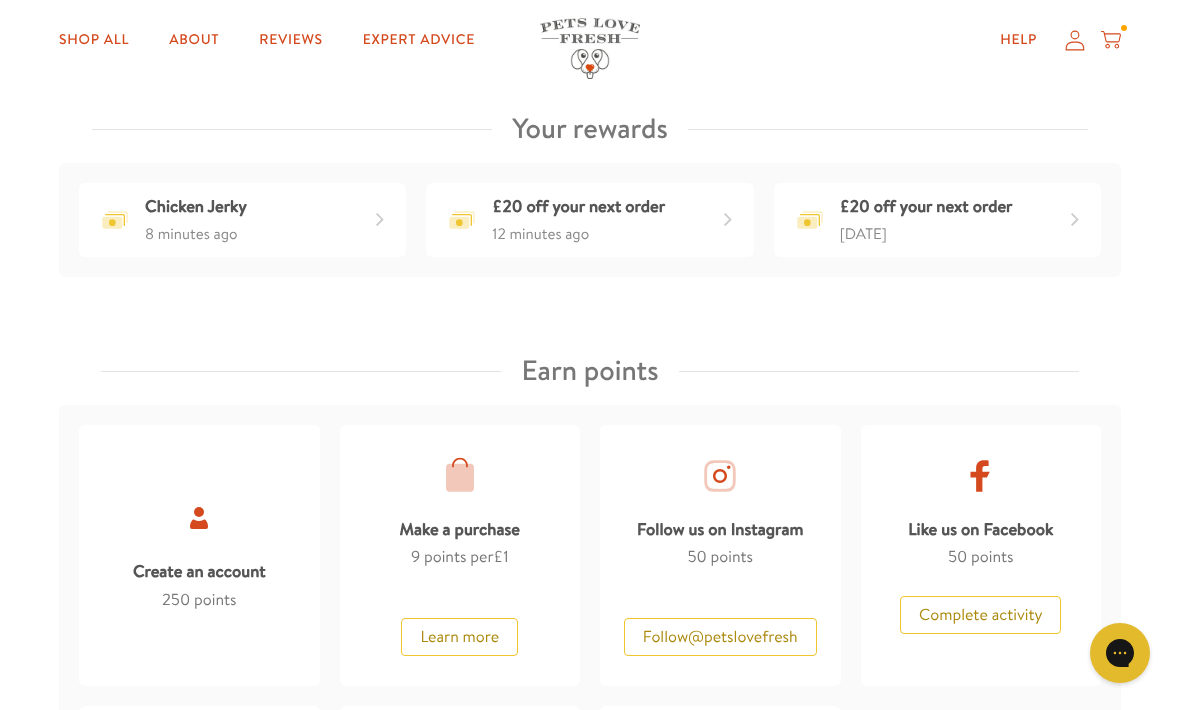click 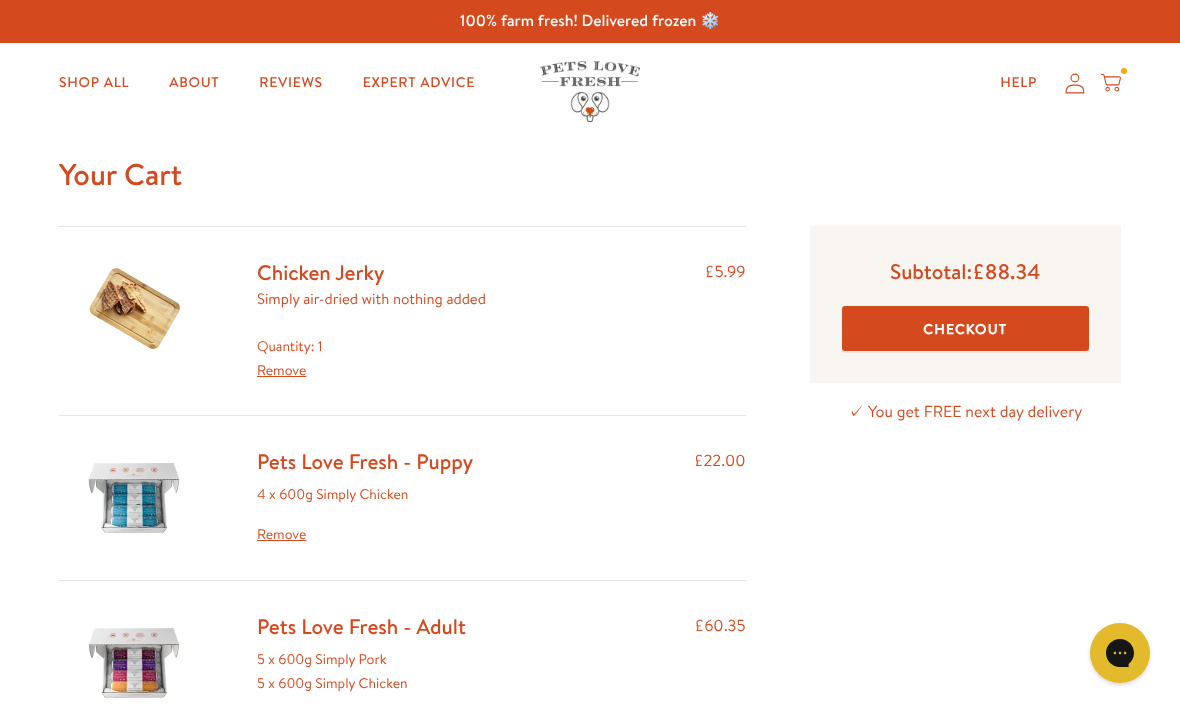 scroll, scrollTop: 0, scrollLeft: 0, axis: both 